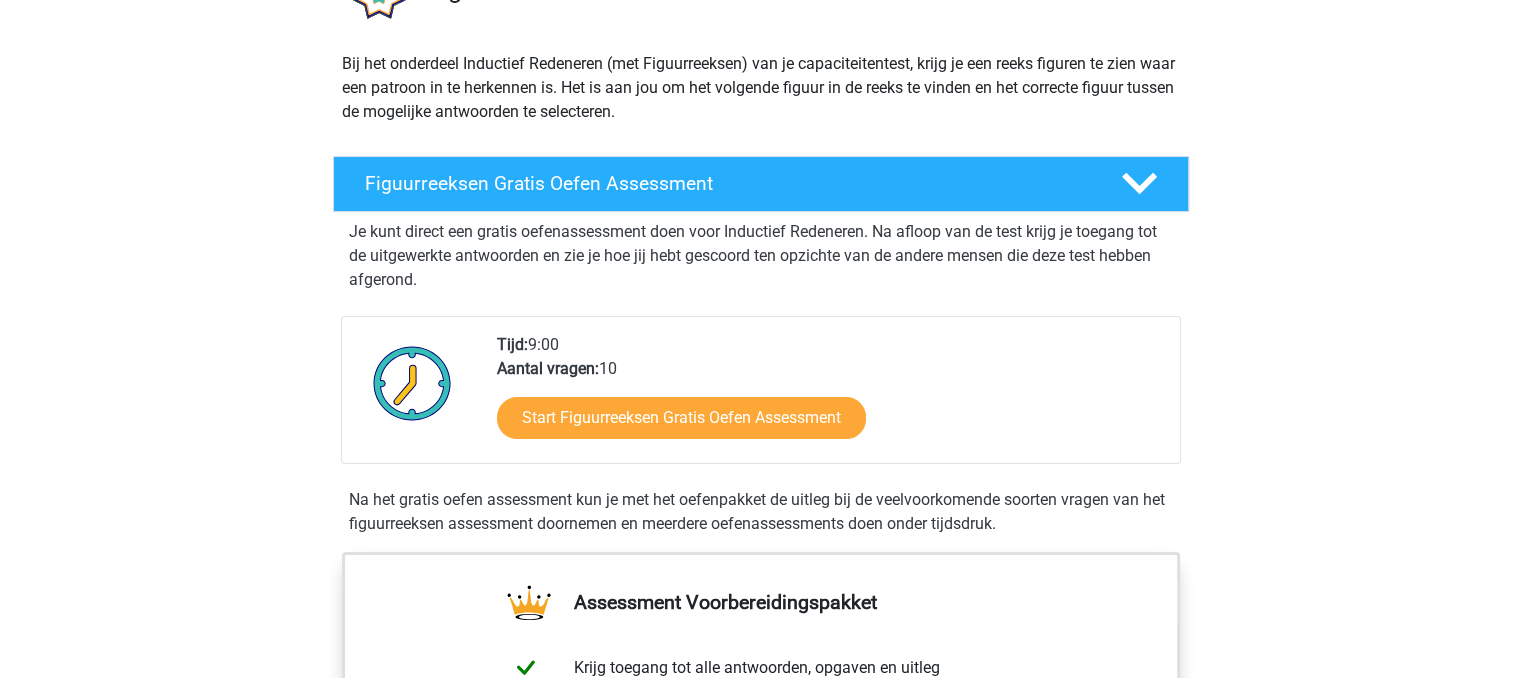 scroll, scrollTop: 200, scrollLeft: 0, axis: vertical 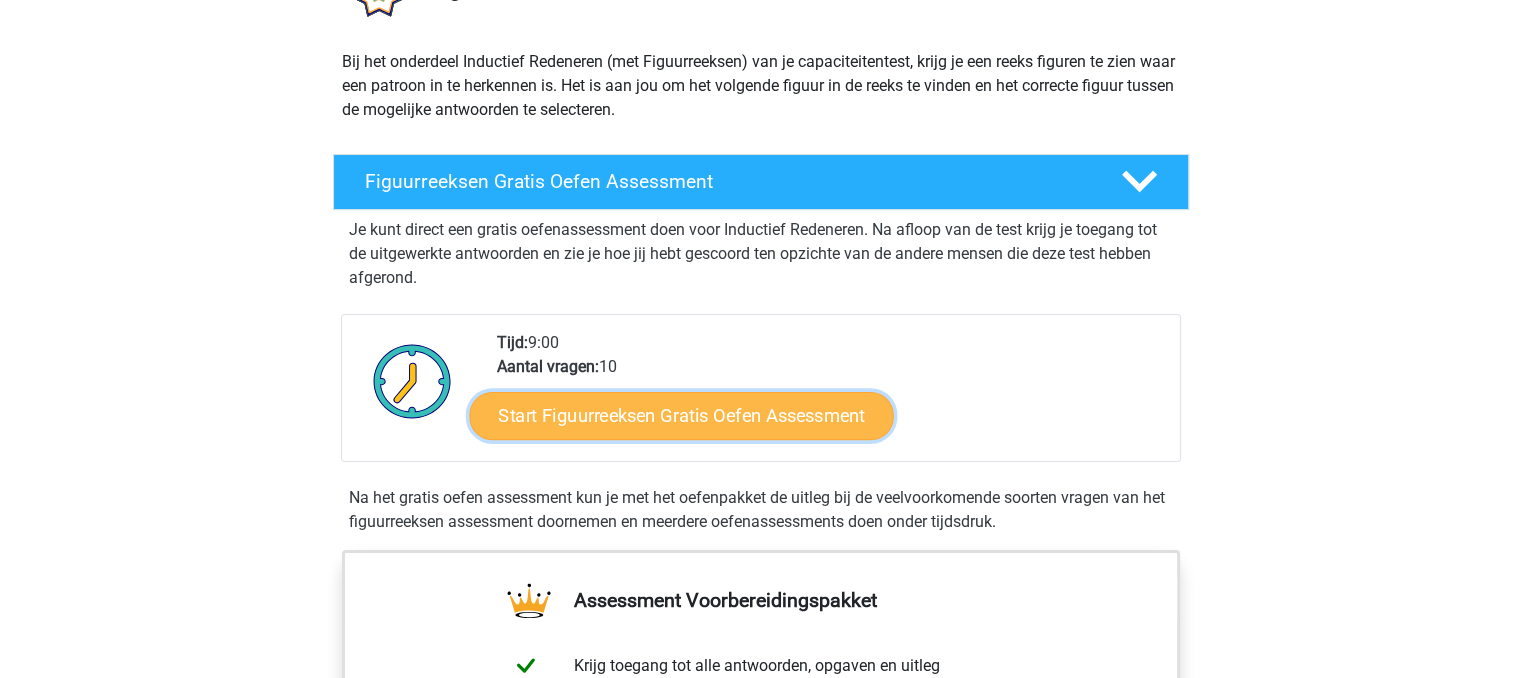 click on "Start Figuurreeksen
Gratis Oefen Assessment" at bounding box center (681, 415) 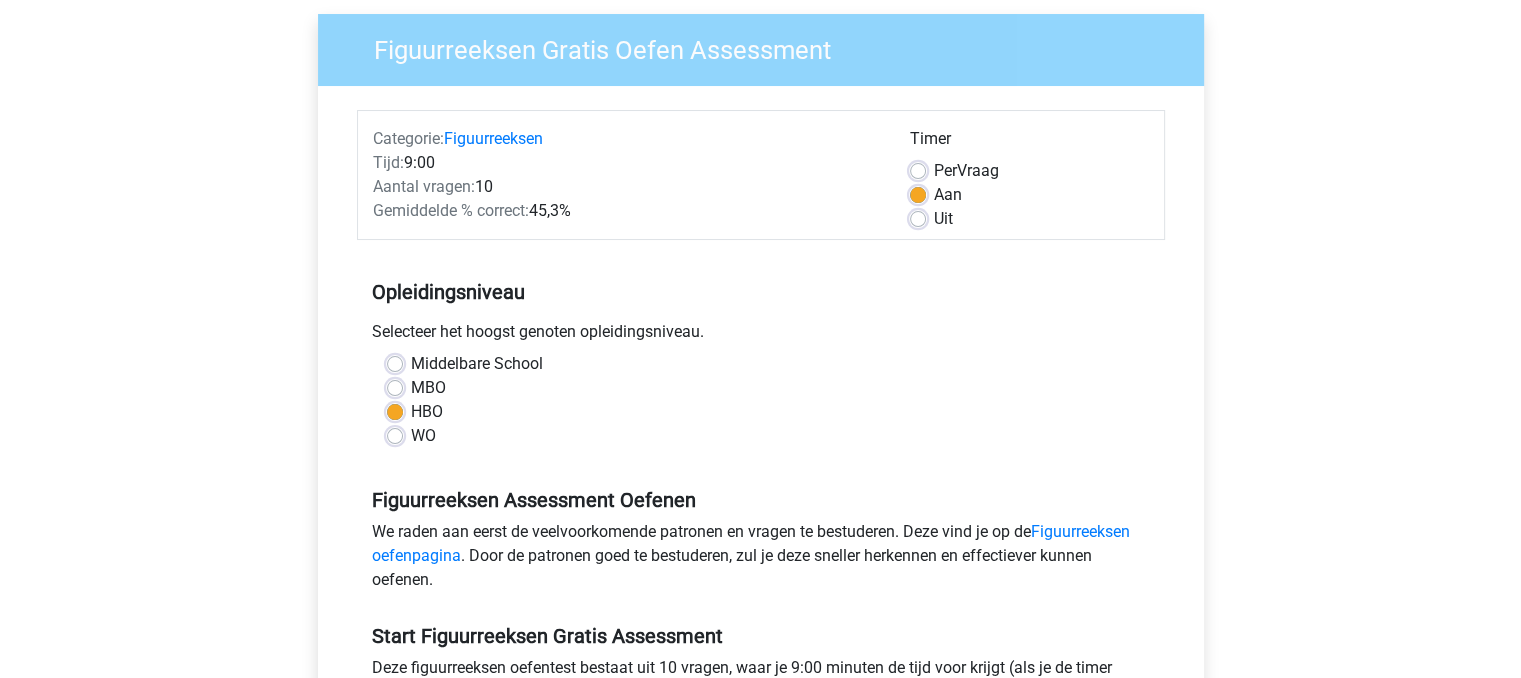 scroll, scrollTop: 200, scrollLeft: 0, axis: vertical 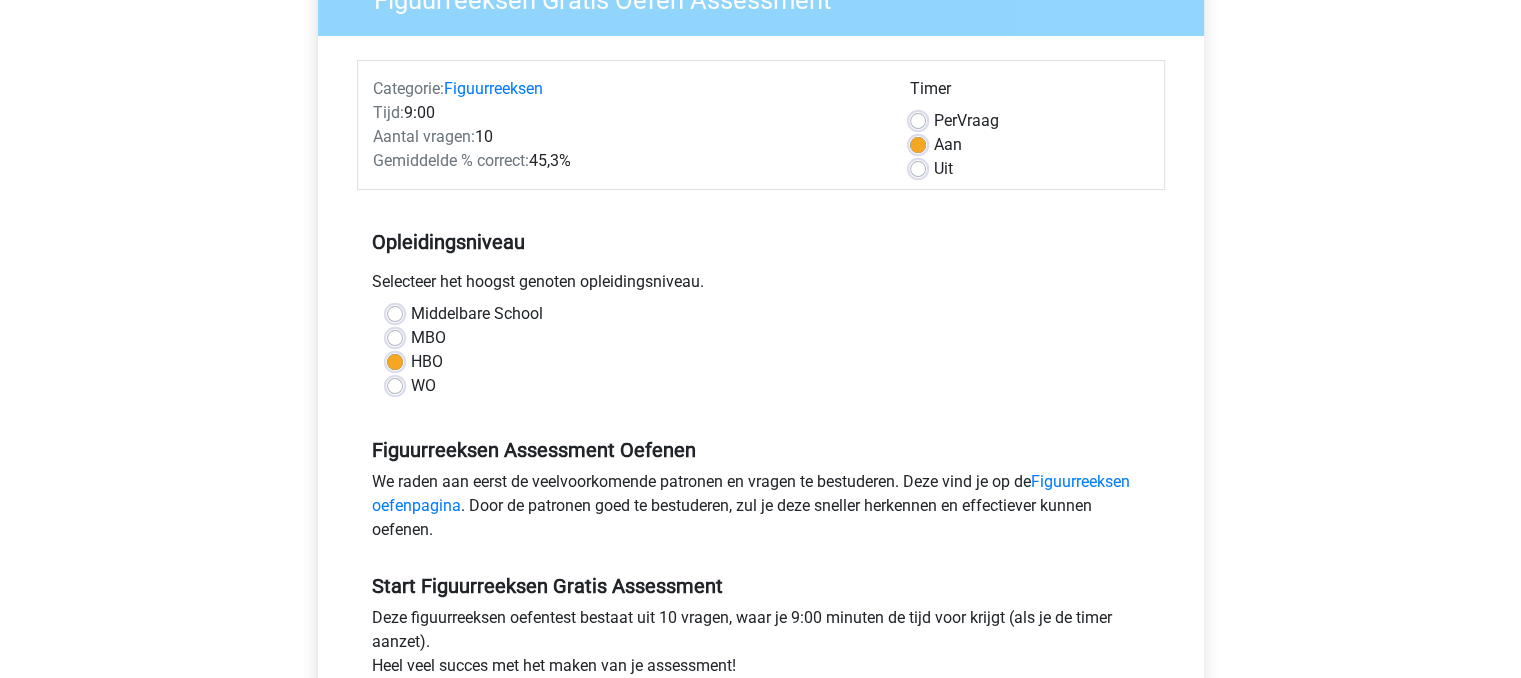 click on "WO" at bounding box center (423, 386) 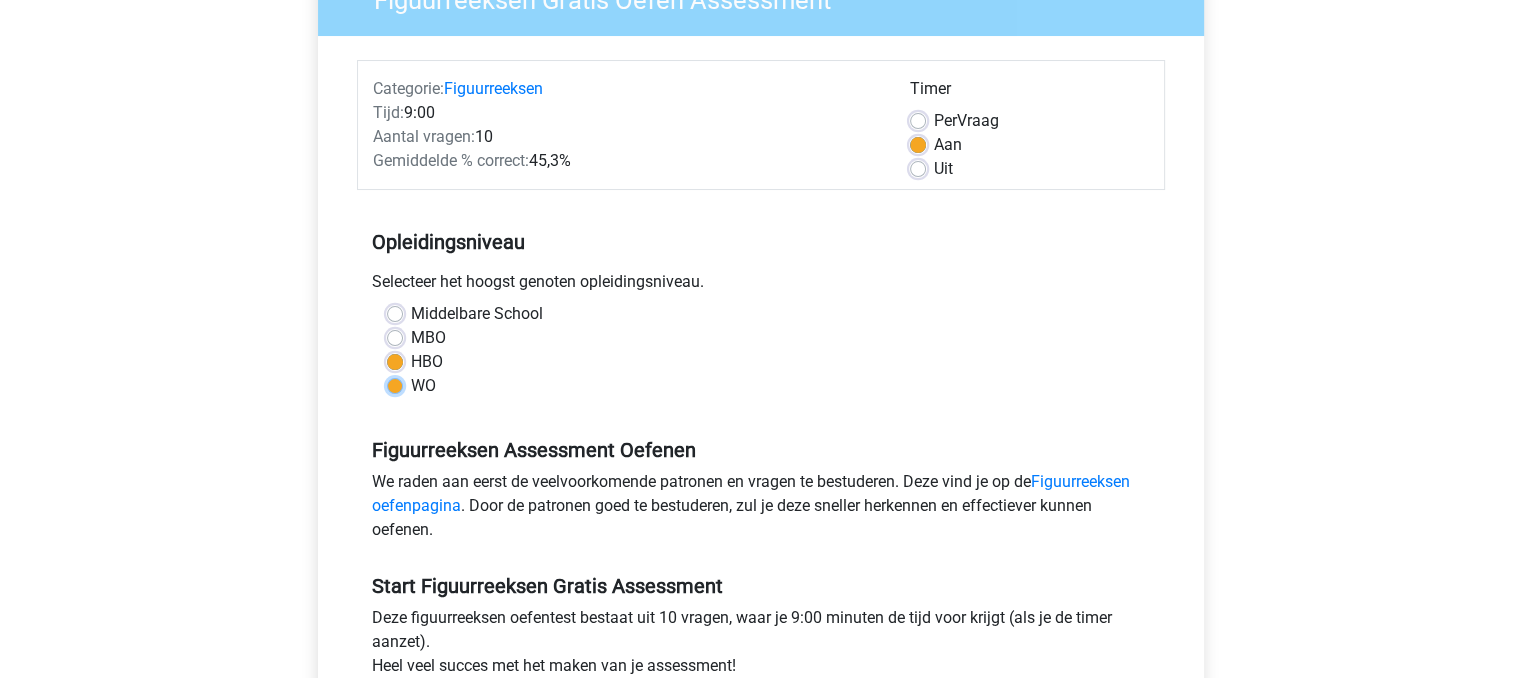 click on "WO" at bounding box center (395, 384) 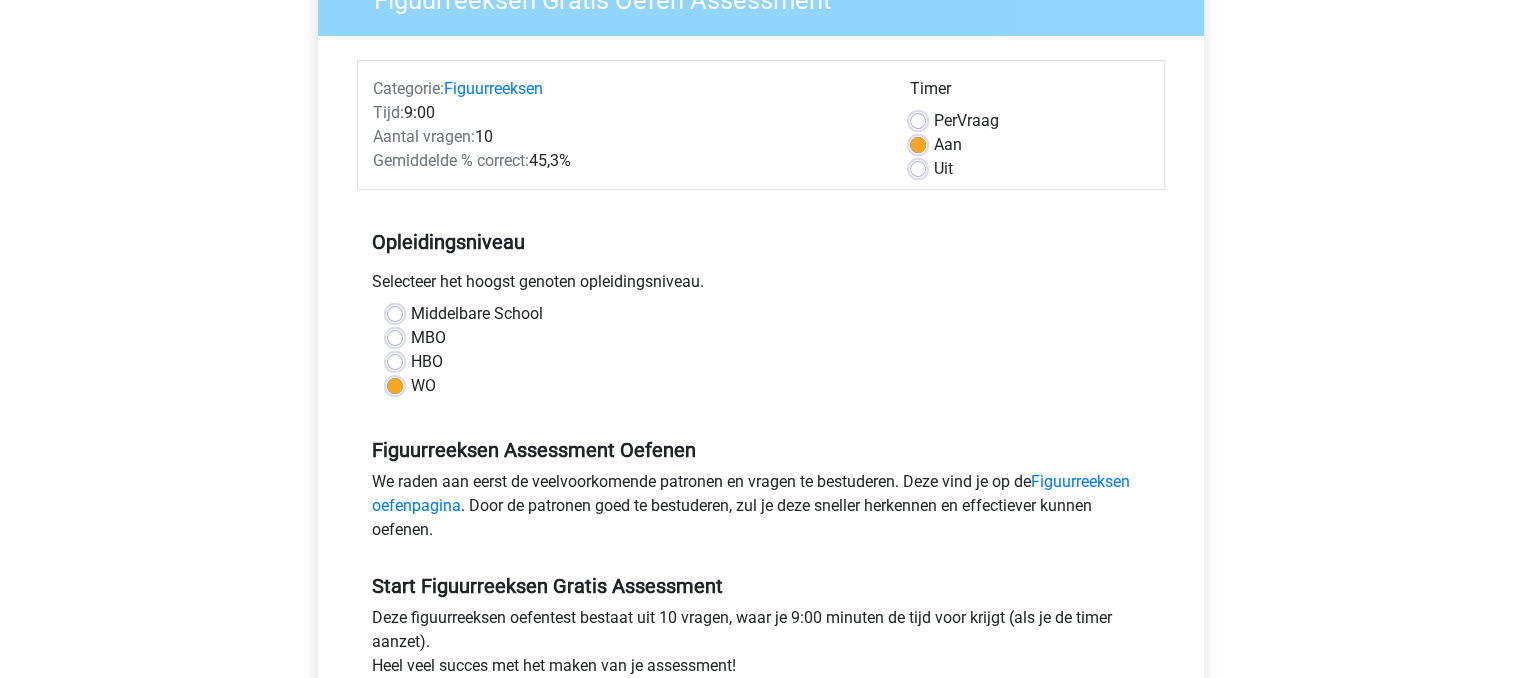 click on "Uit" at bounding box center [1029, 169] 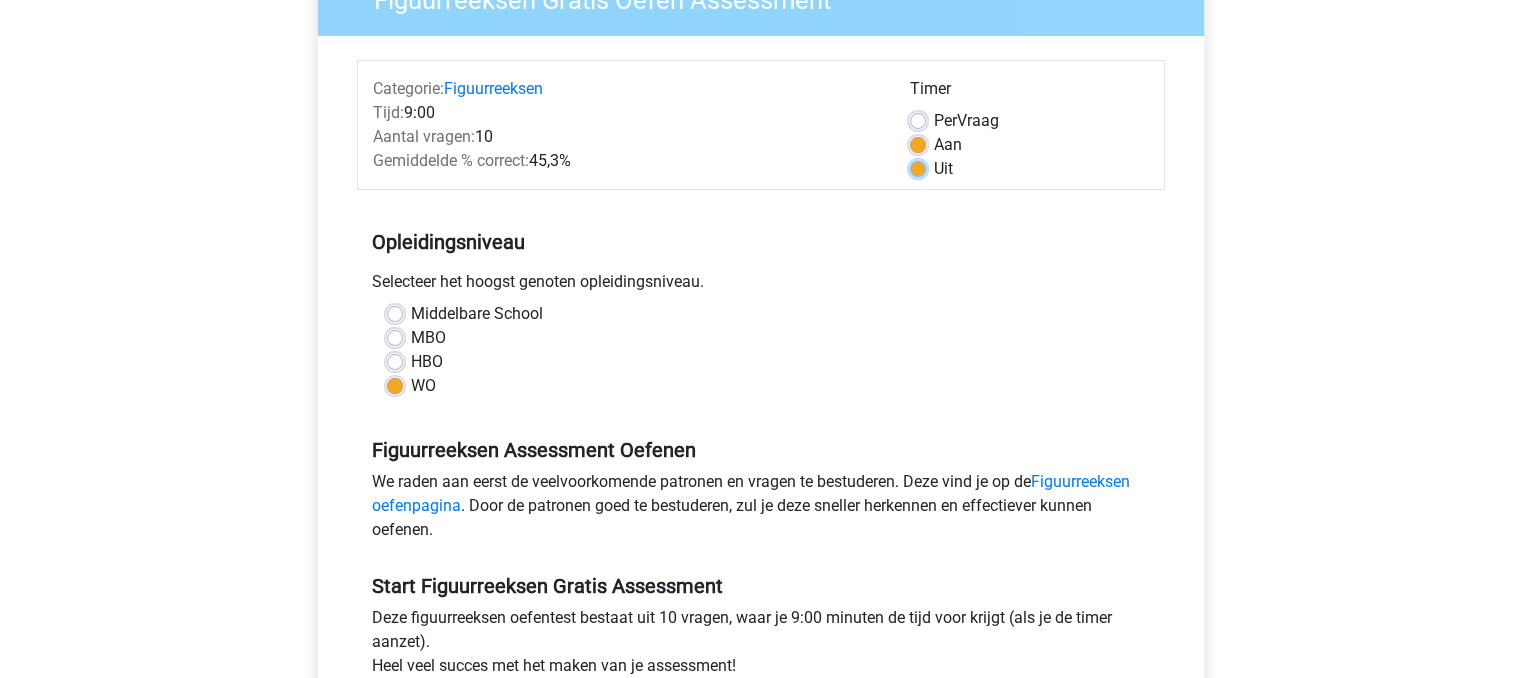 click on "Uit" at bounding box center (918, 167) 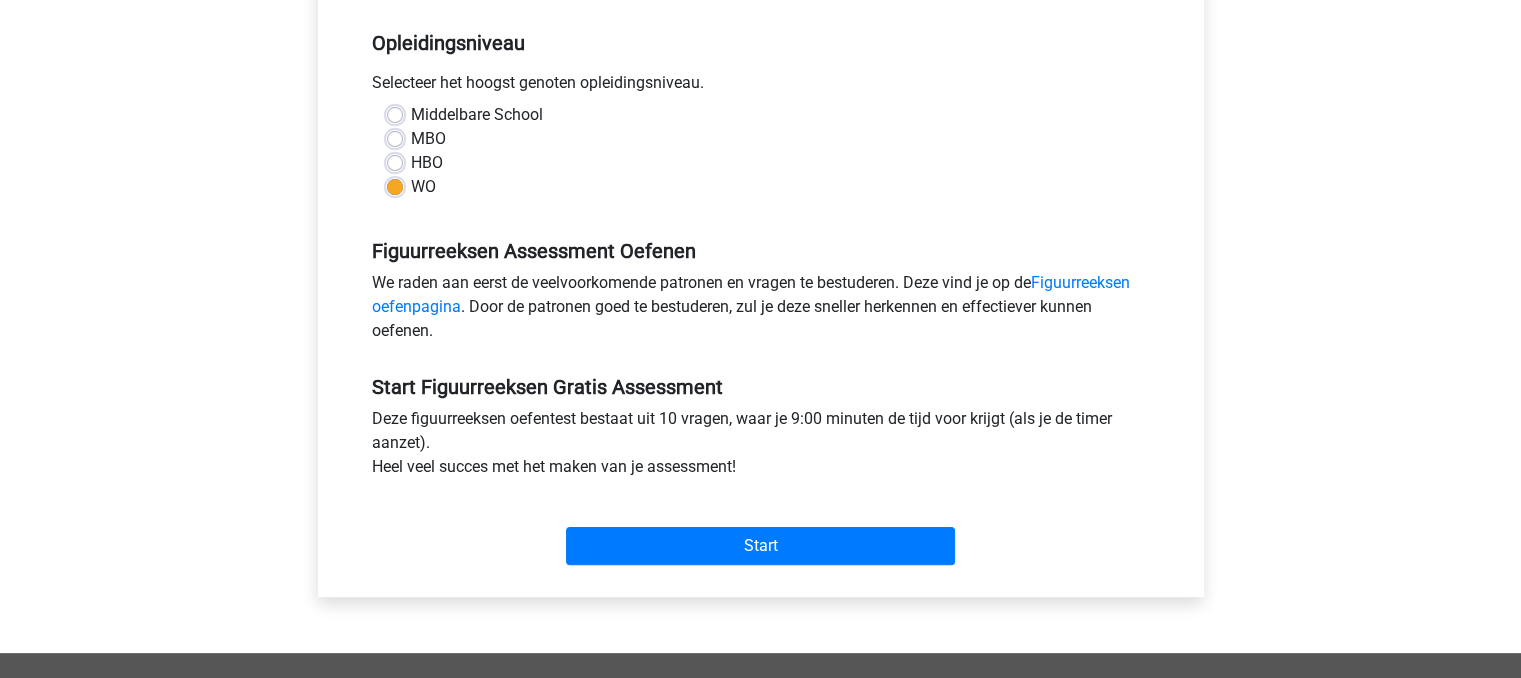 scroll, scrollTop: 400, scrollLeft: 0, axis: vertical 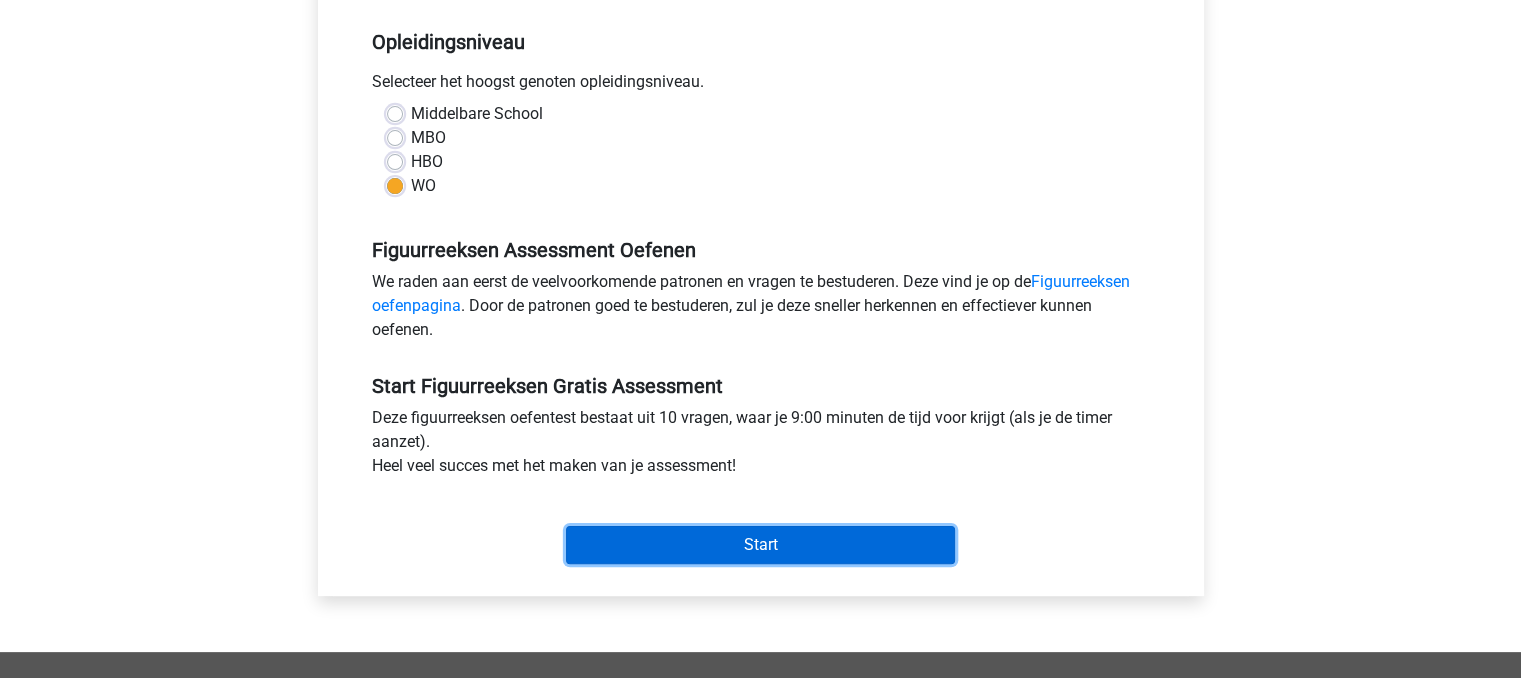 click on "Start" at bounding box center [760, 545] 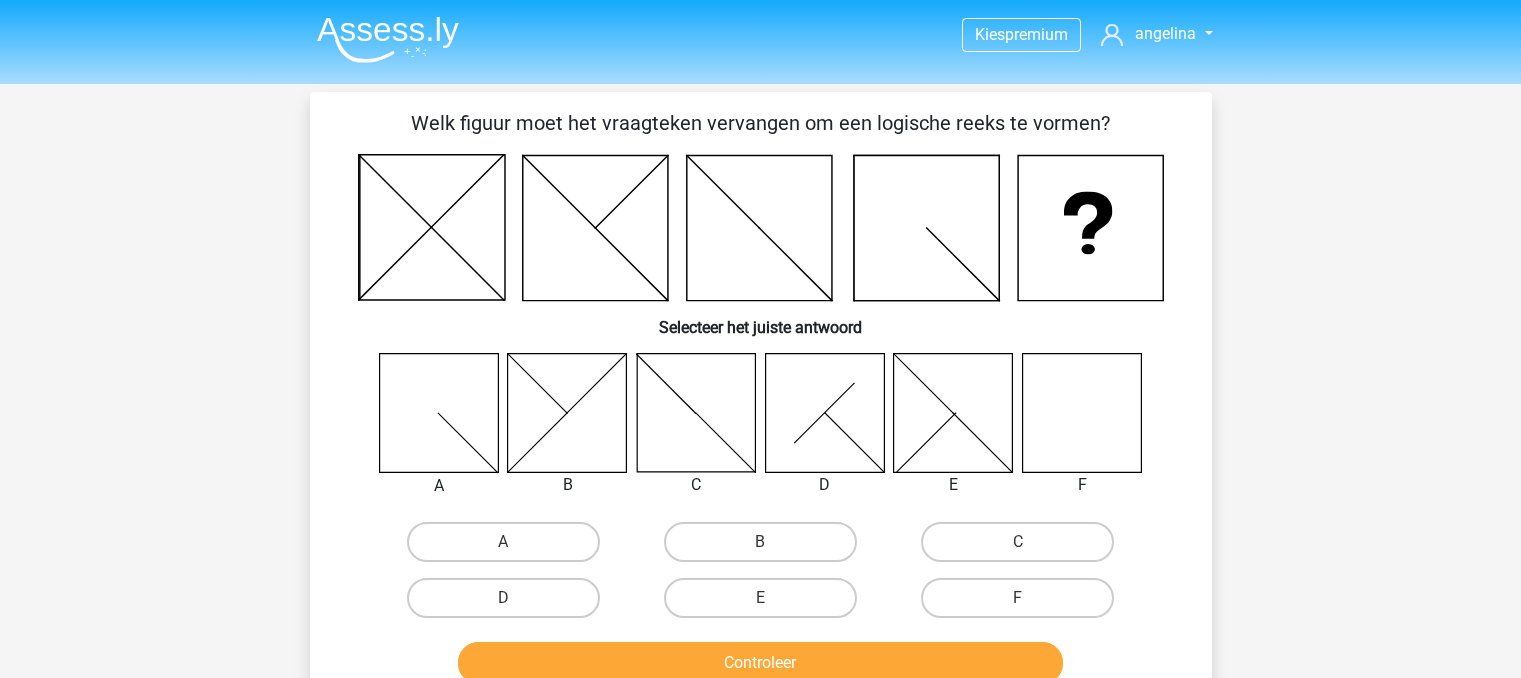 scroll, scrollTop: 0, scrollLeft: 0, axis: both 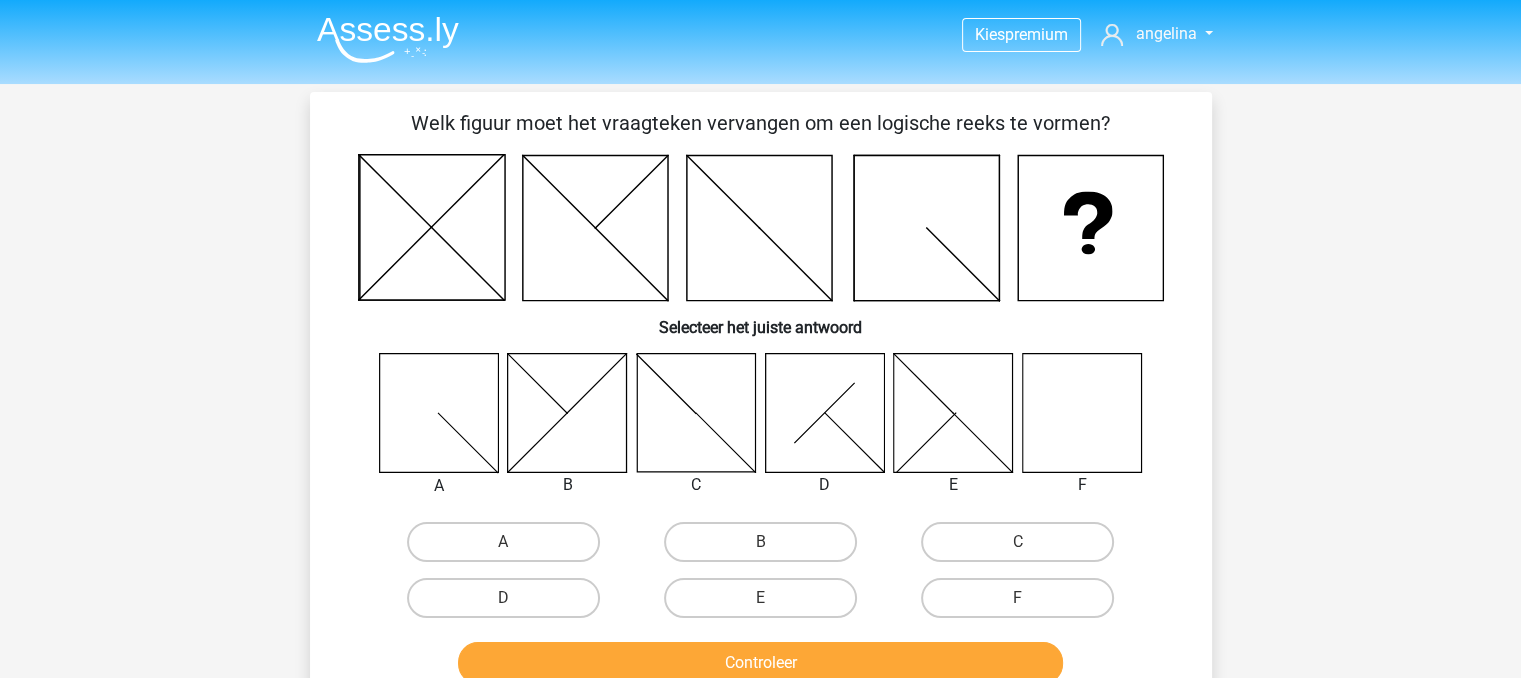 click 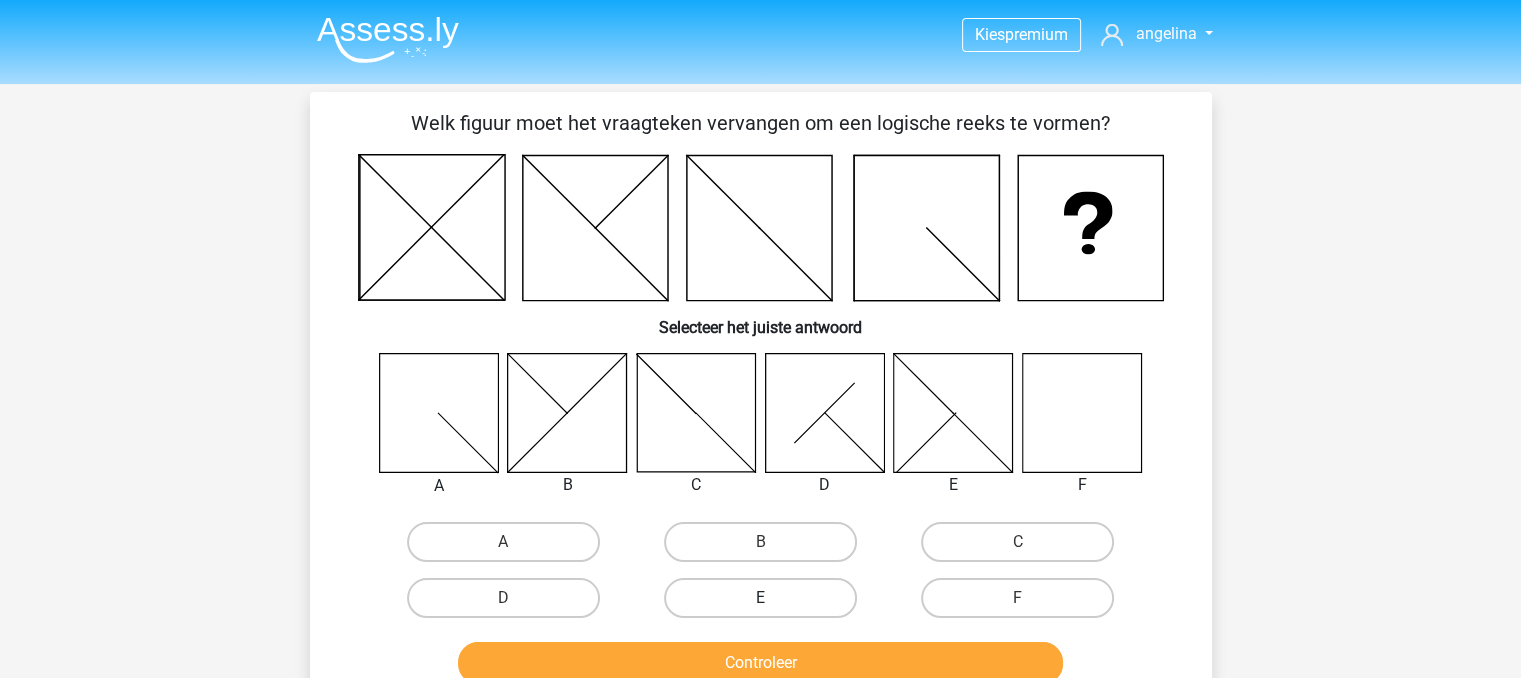 click on "E" at bounding box center (760, 598) 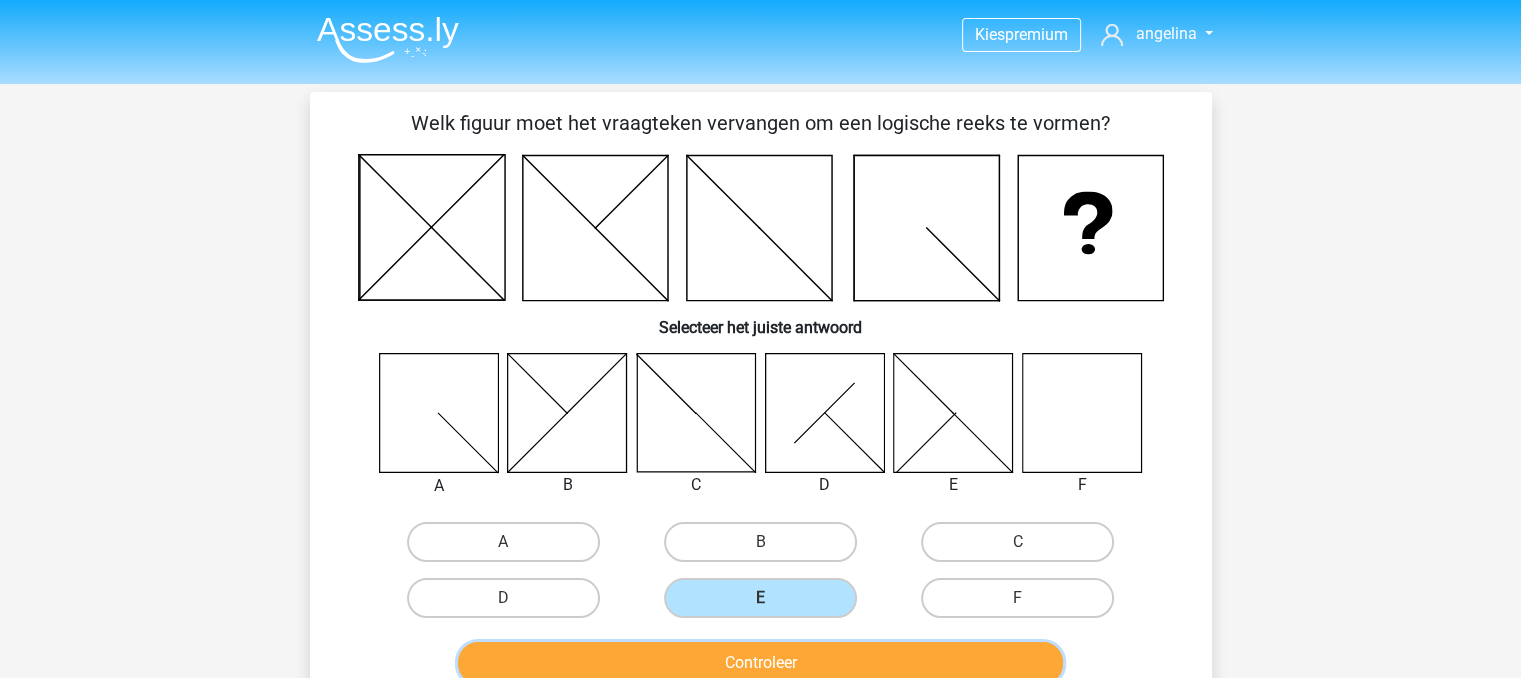 click on "Controleer" at bounding box center (760, 663) 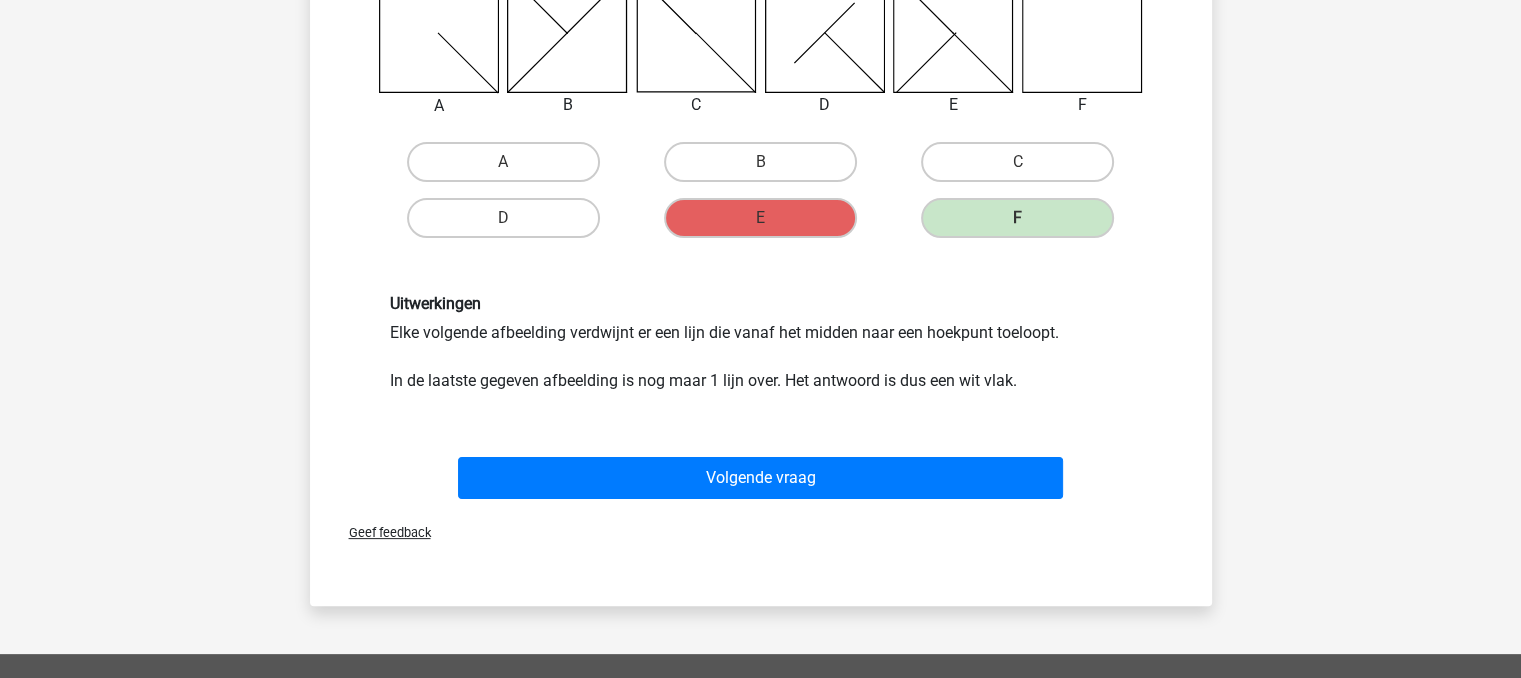scroll, scrollTop: 400, scrollLeft: 0, axis: vertical 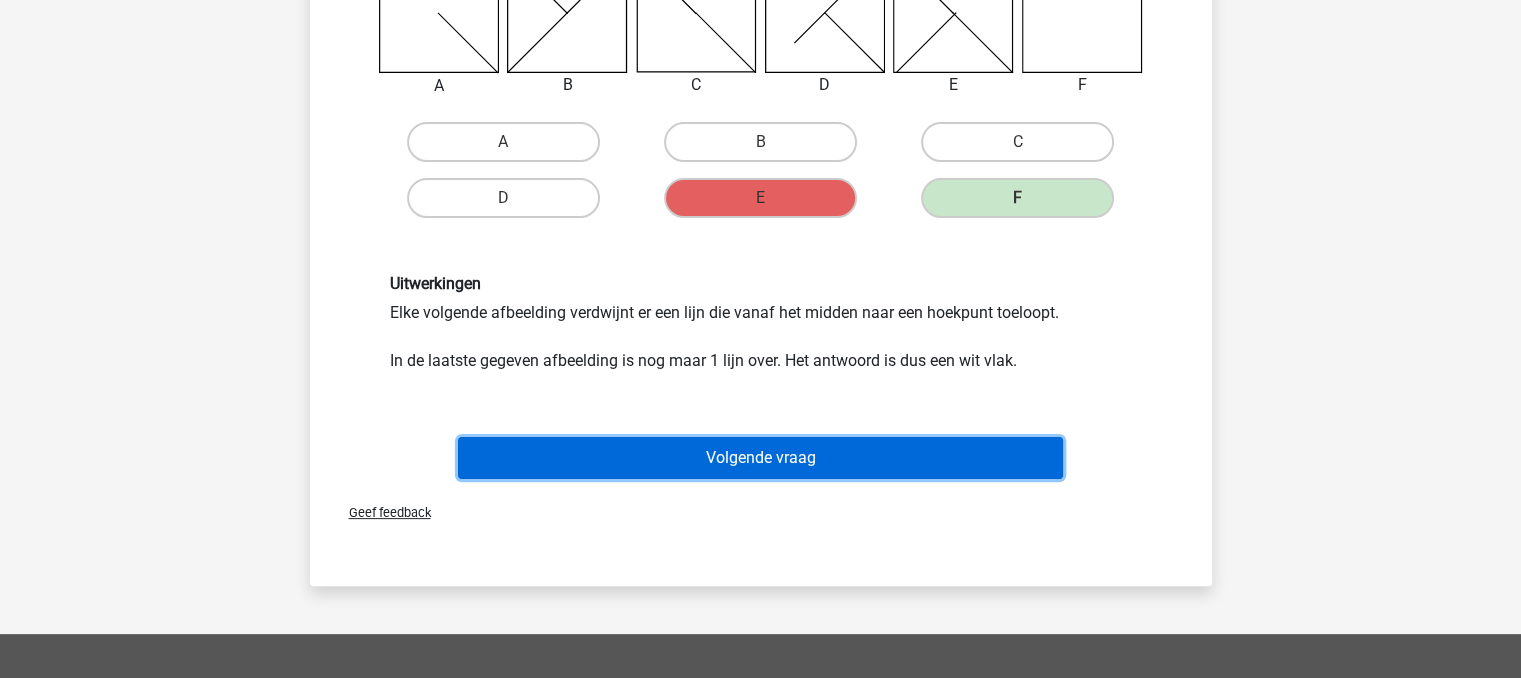 click on "Volgende vraag" at bounding box center [760, 458] 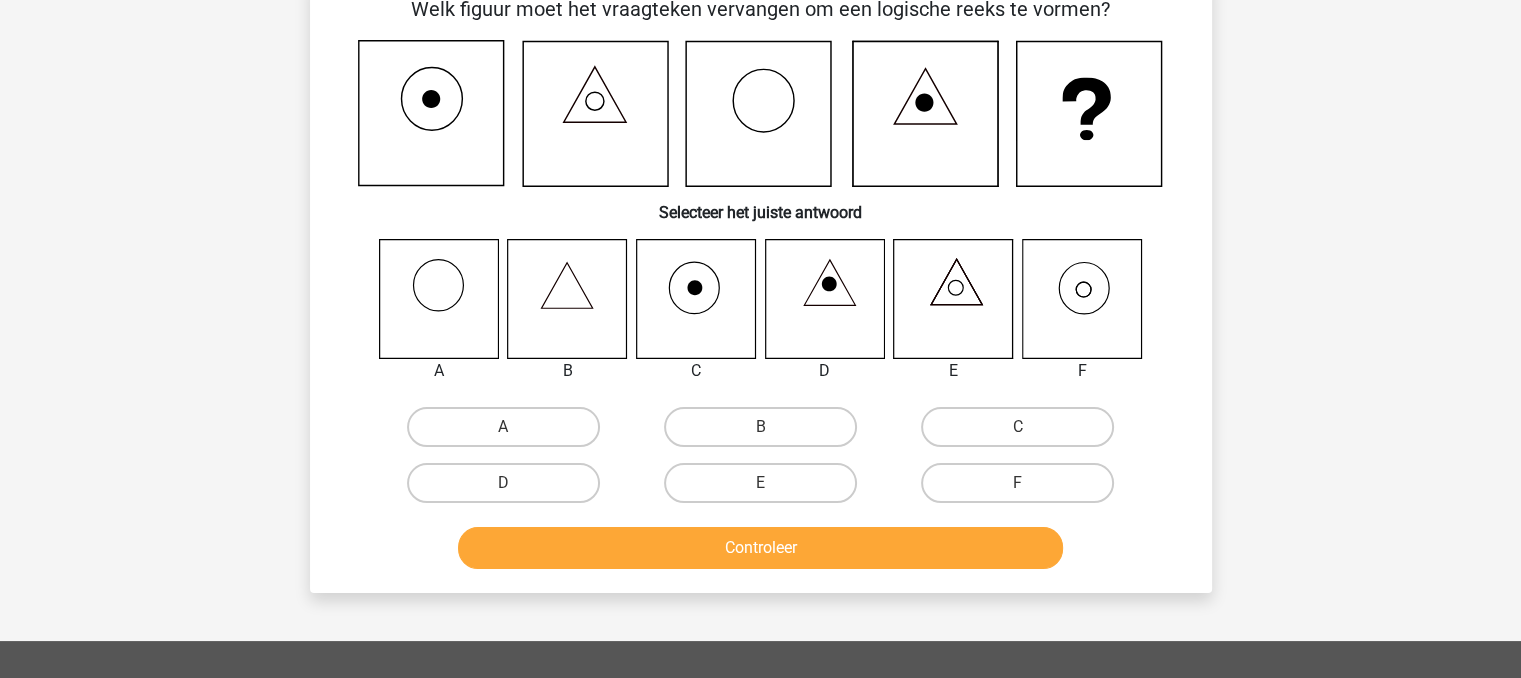 scroll, scrollTop: 92, scrollLeft: 0, axis: vertical 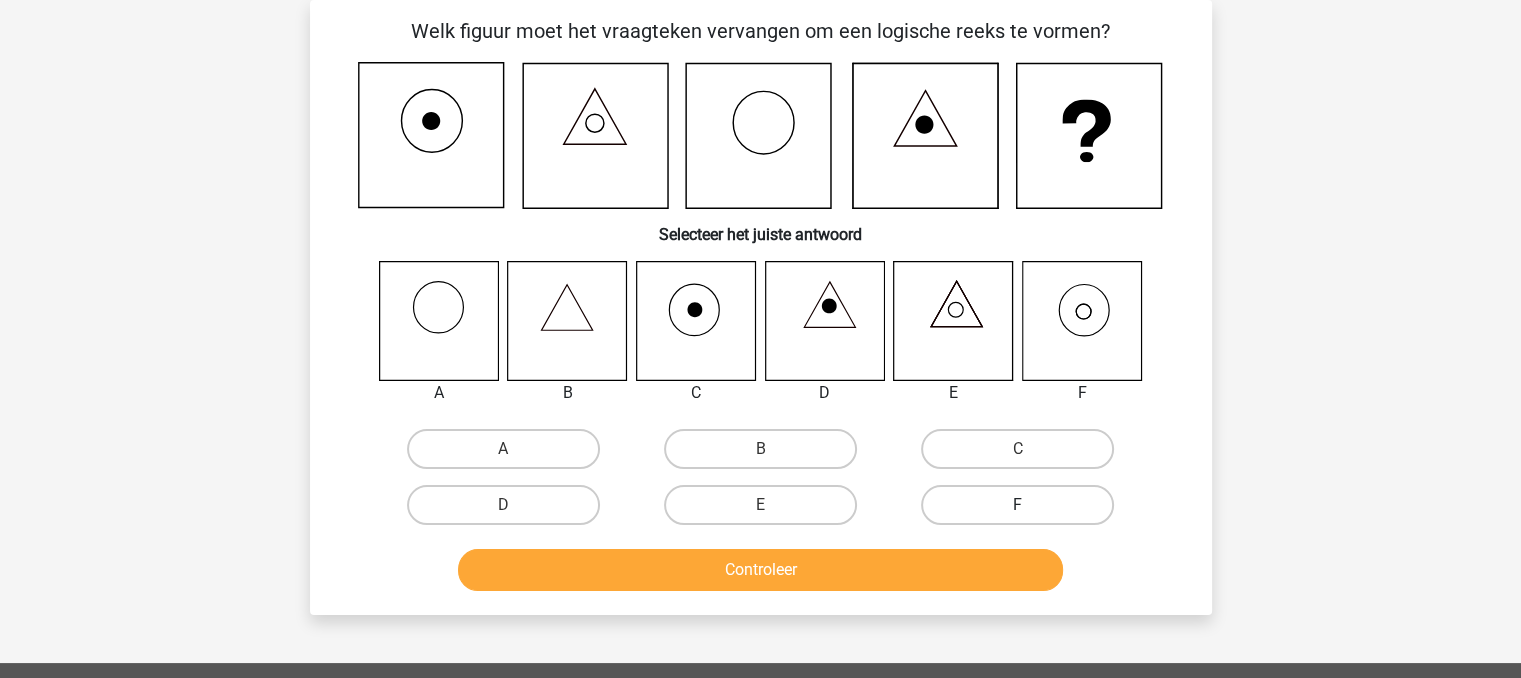 click on "F" at bounding box center [1017, 505] 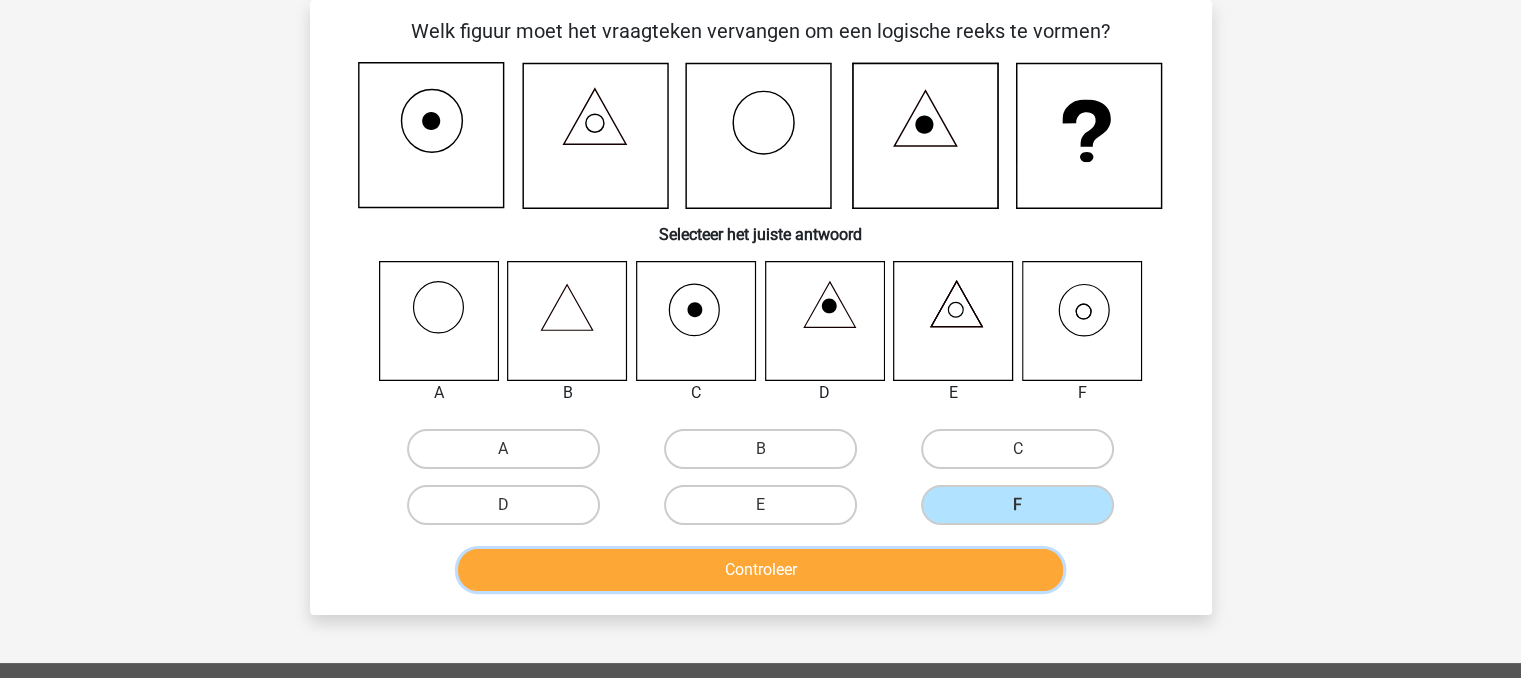 click on "Controleer" at bounding box center (760, 570) 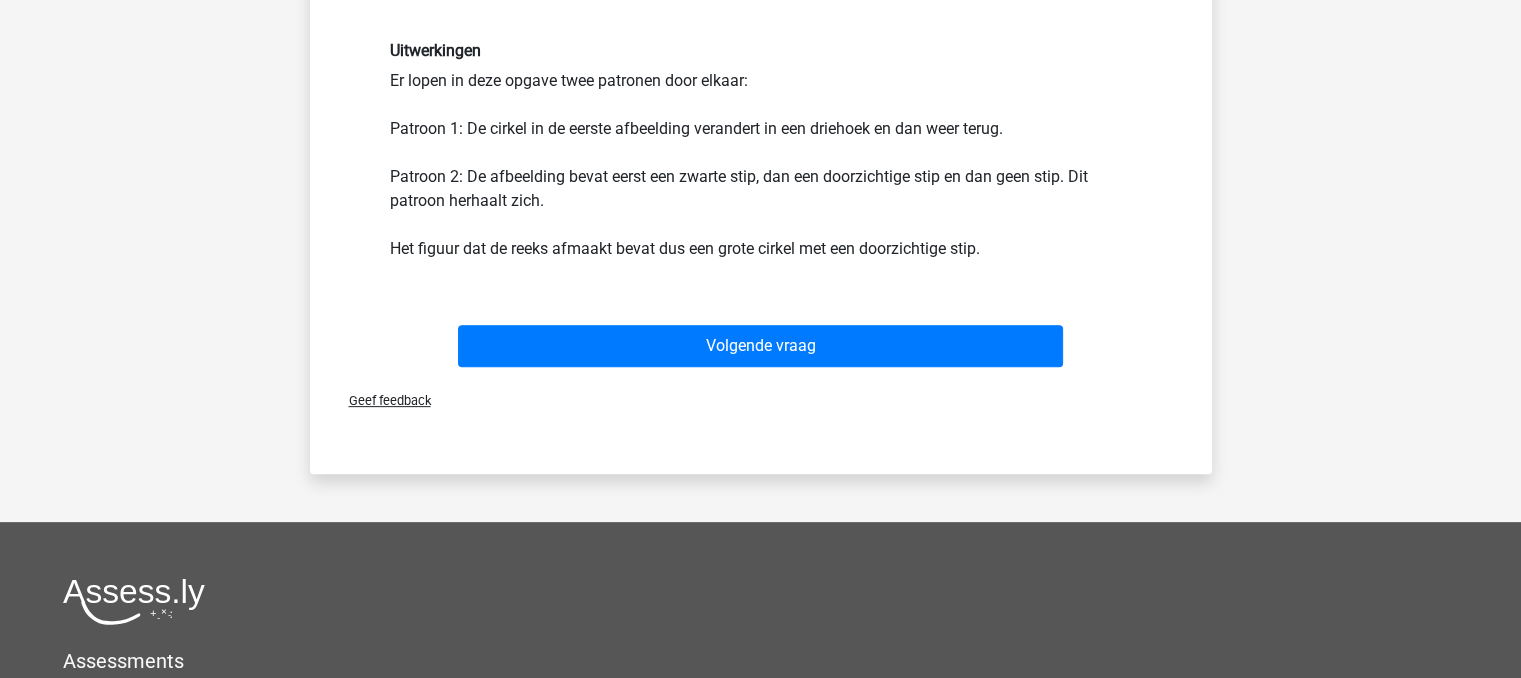 scroll, scrollTop: 692, scrollLeft: 0, axis: vertical 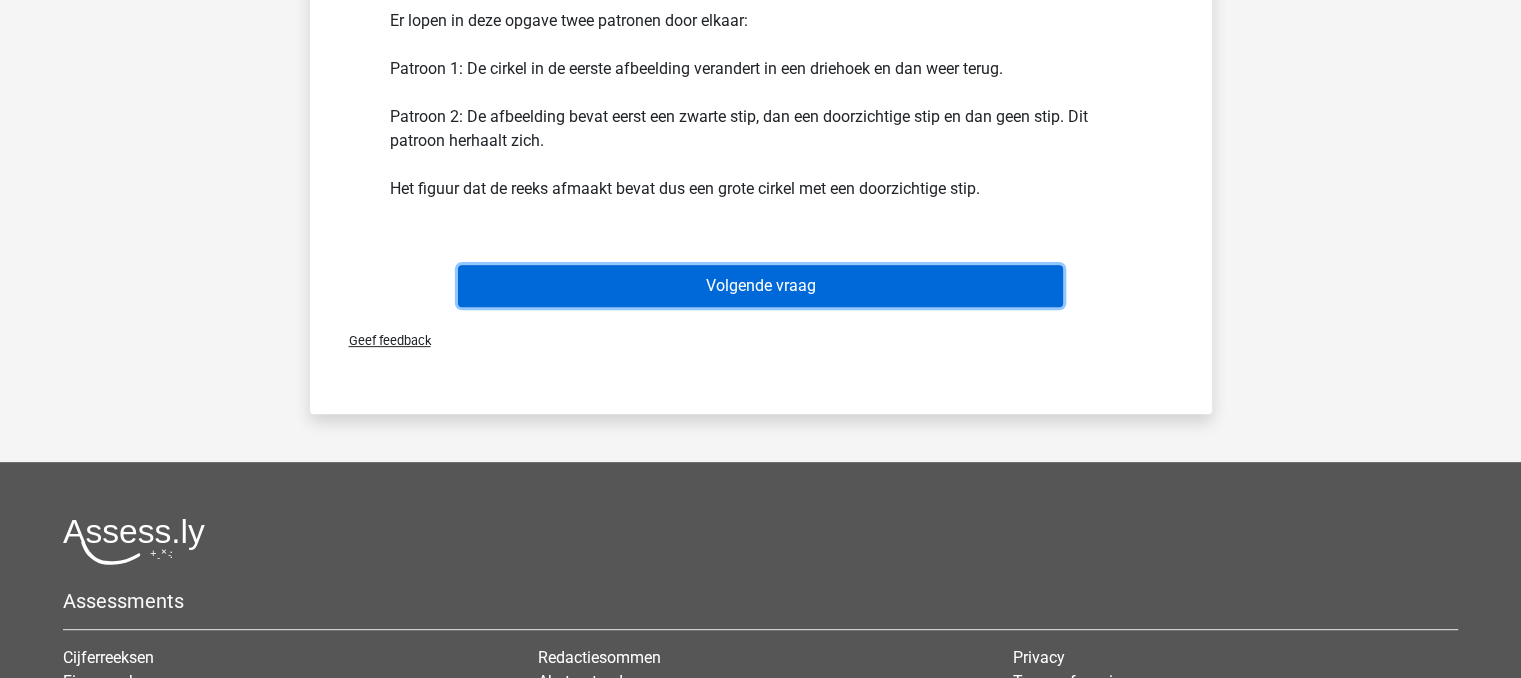 click on "Volgende vraag" at bounding box center (760, 286) 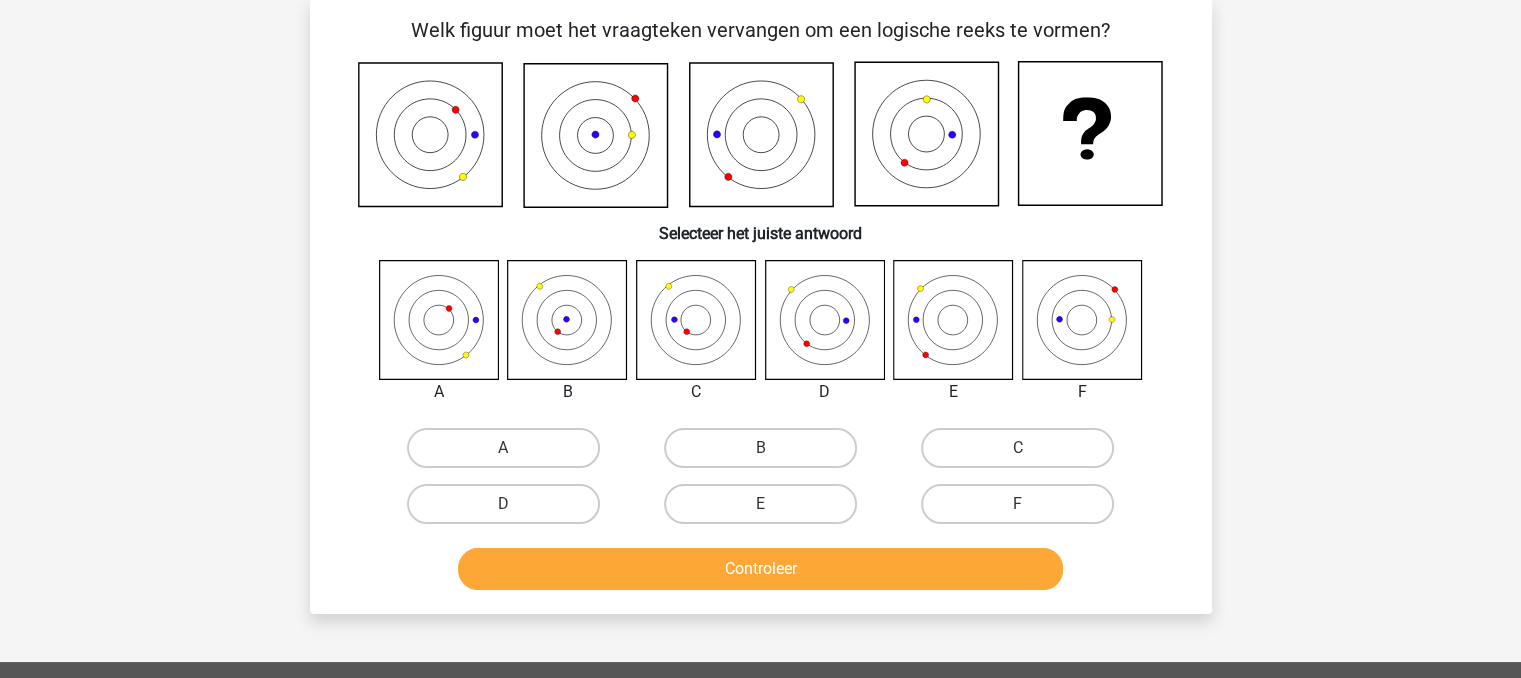 scroll, scrollTop: 92, scrollLeft: 0, axis: vertical 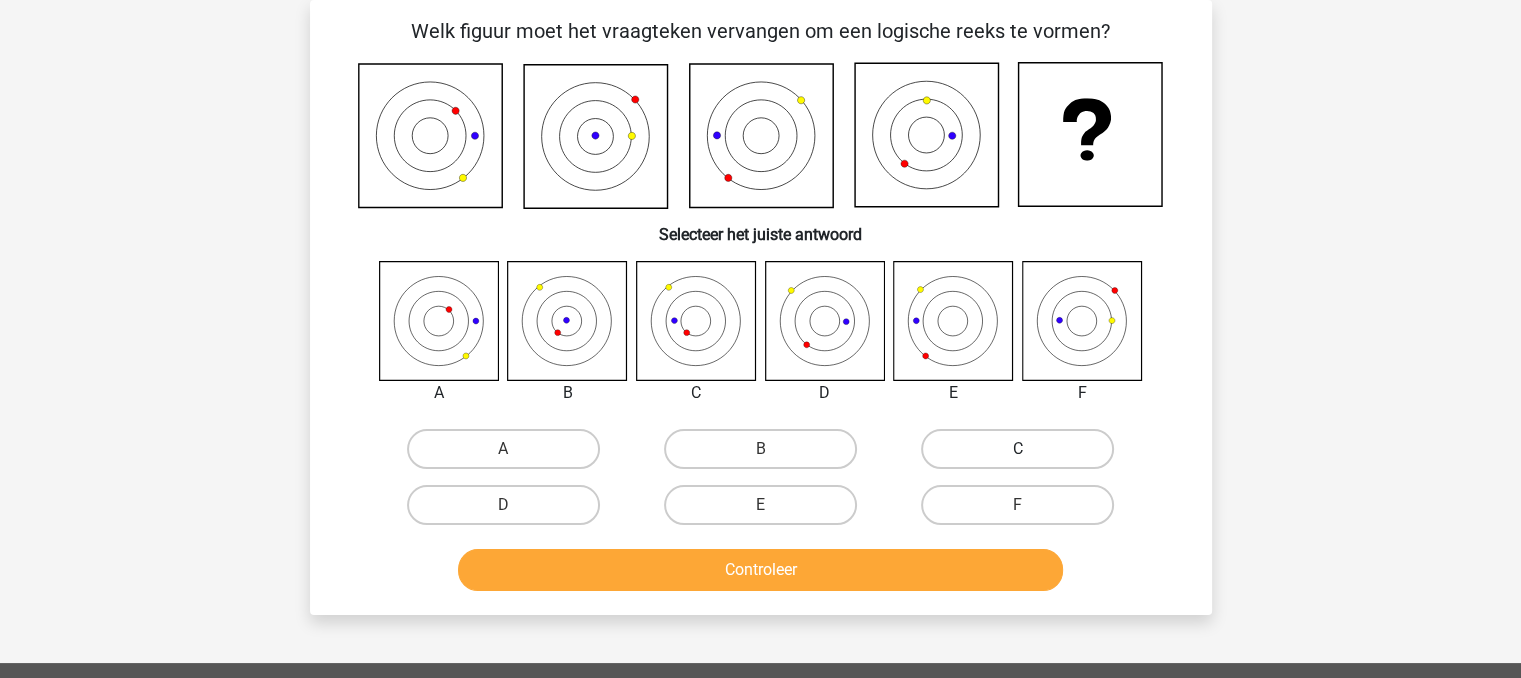 click on "C" at bounding box center (1017, 449) 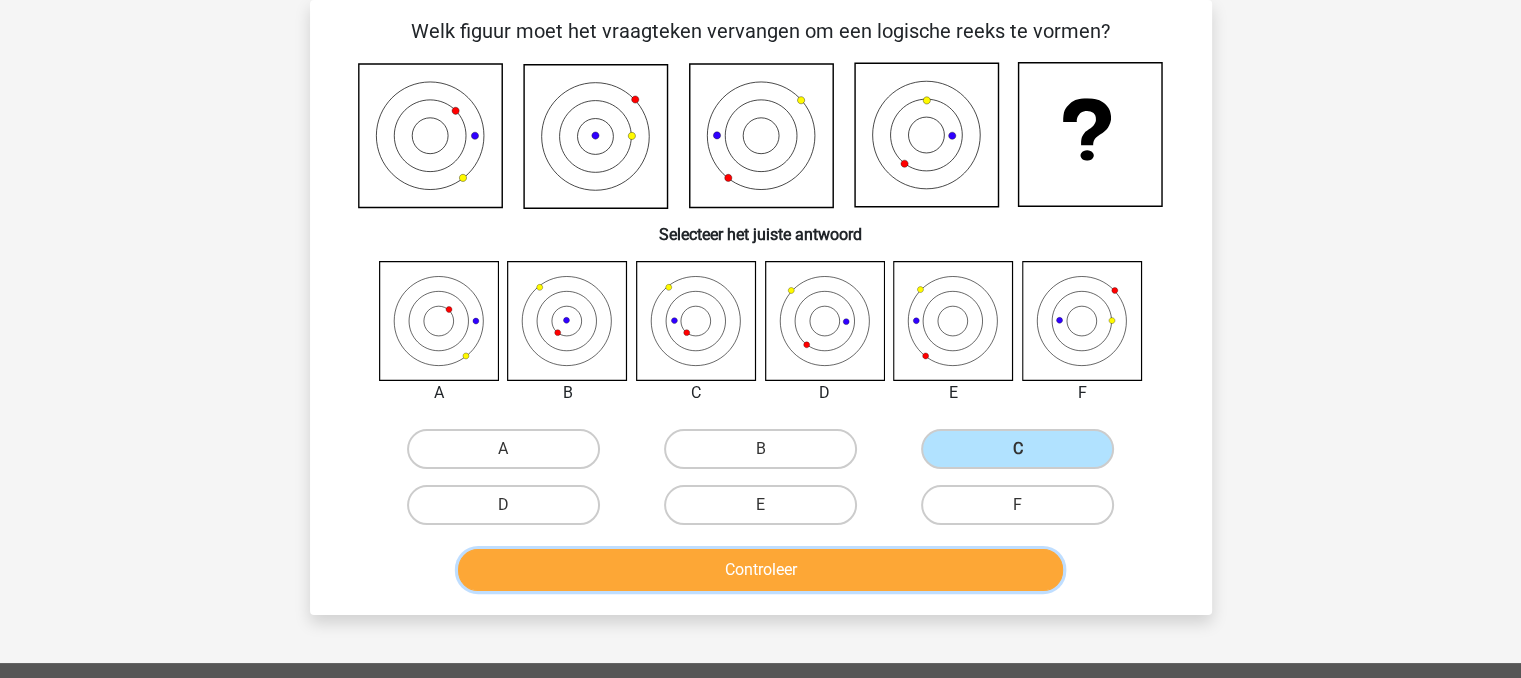 click on "Controleer" at bounding box center (760, 570) 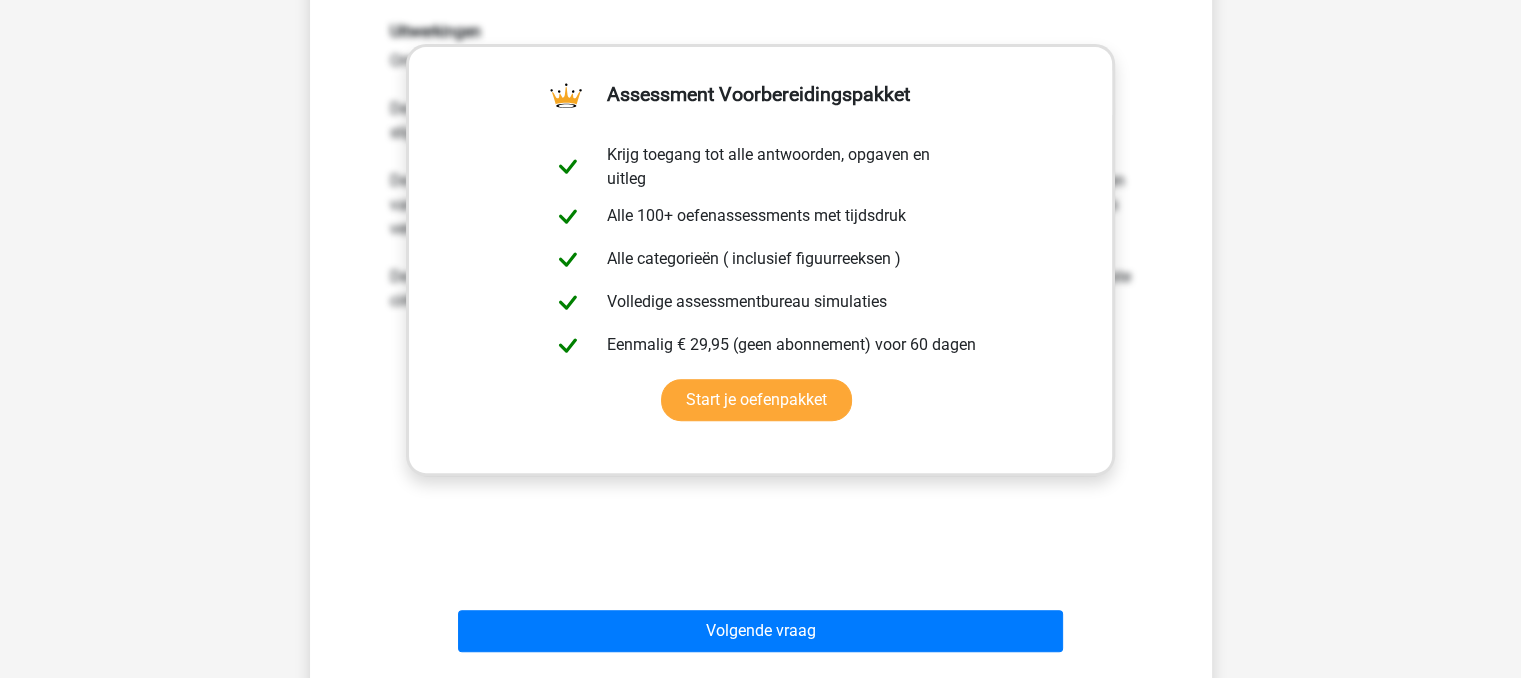 scroll, scrollTop: 692, scrollLeft: 0, axis: vertical 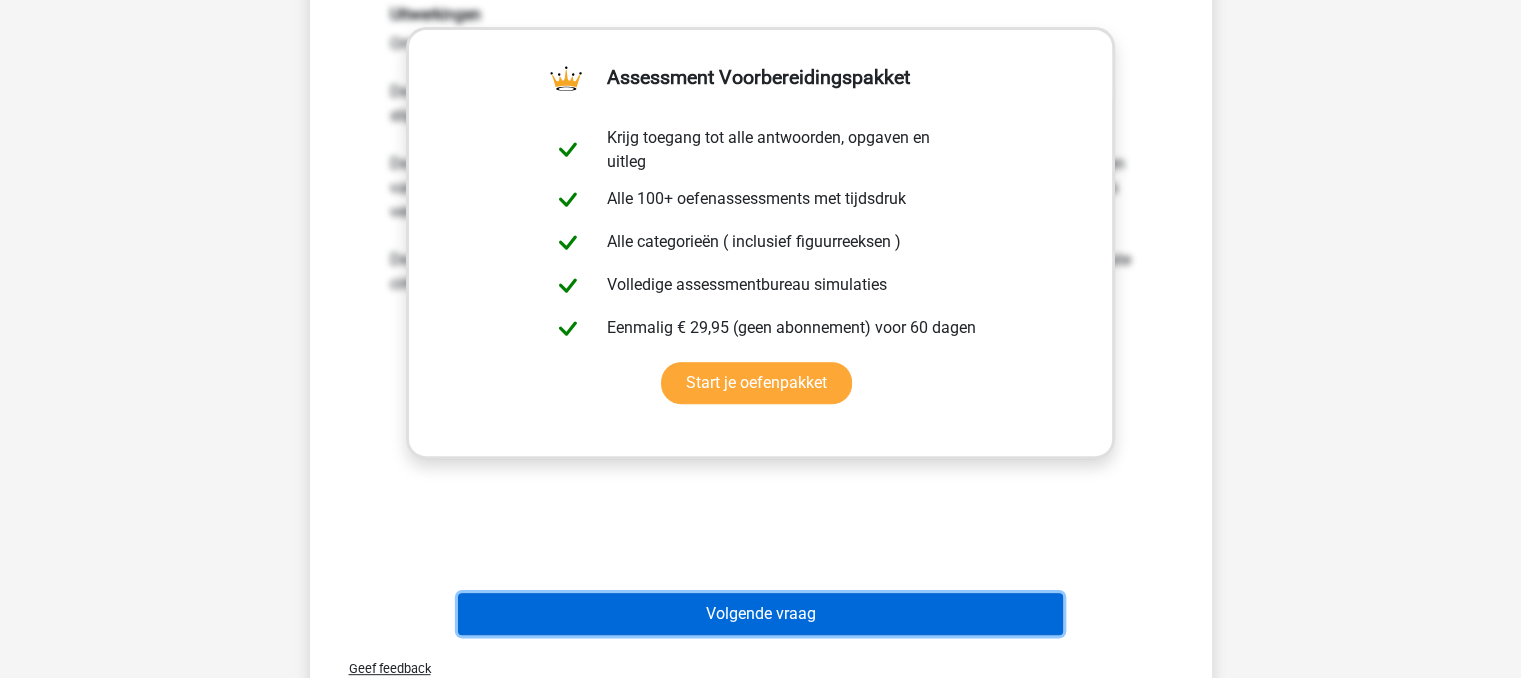 click on "Volgende vraag" at bounding box center (760, 614) 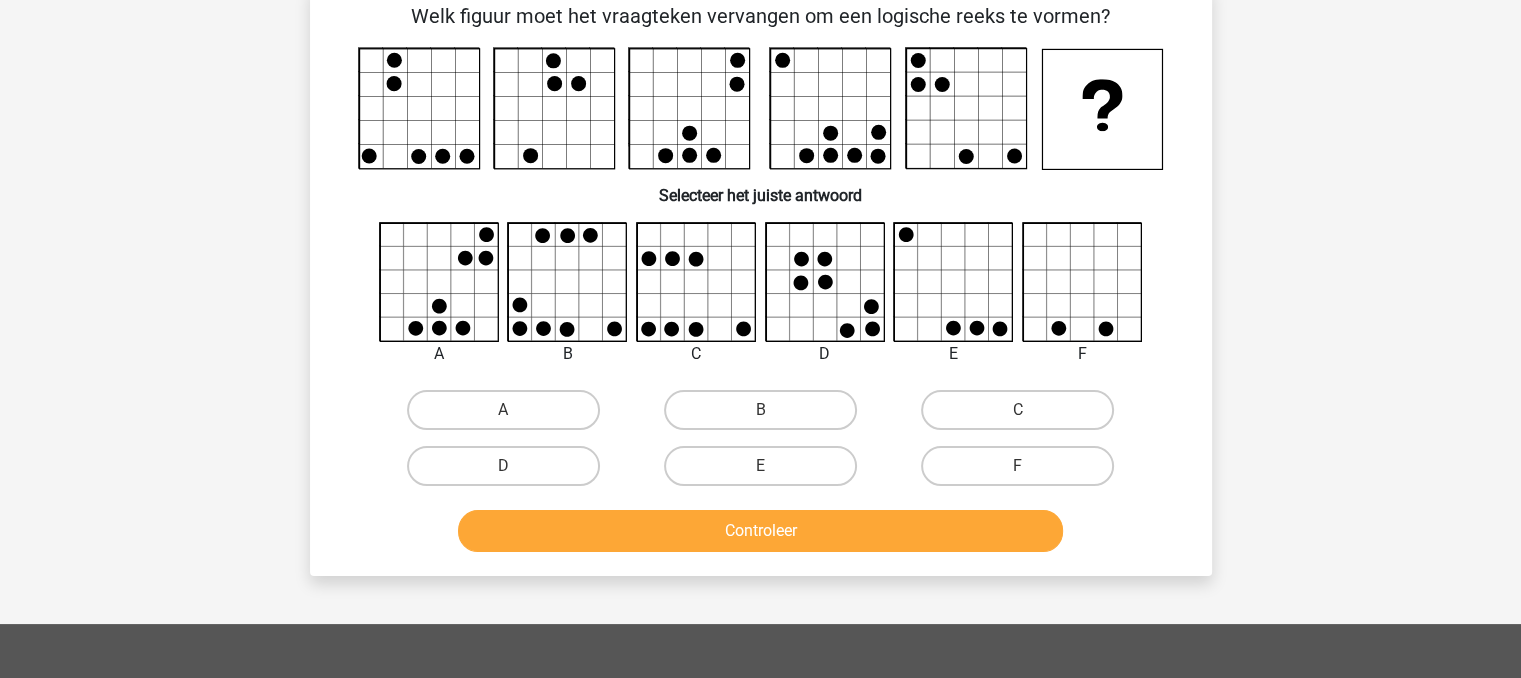 scroll, scrollTop: 92, scrollLeft: 0, axis: vertical 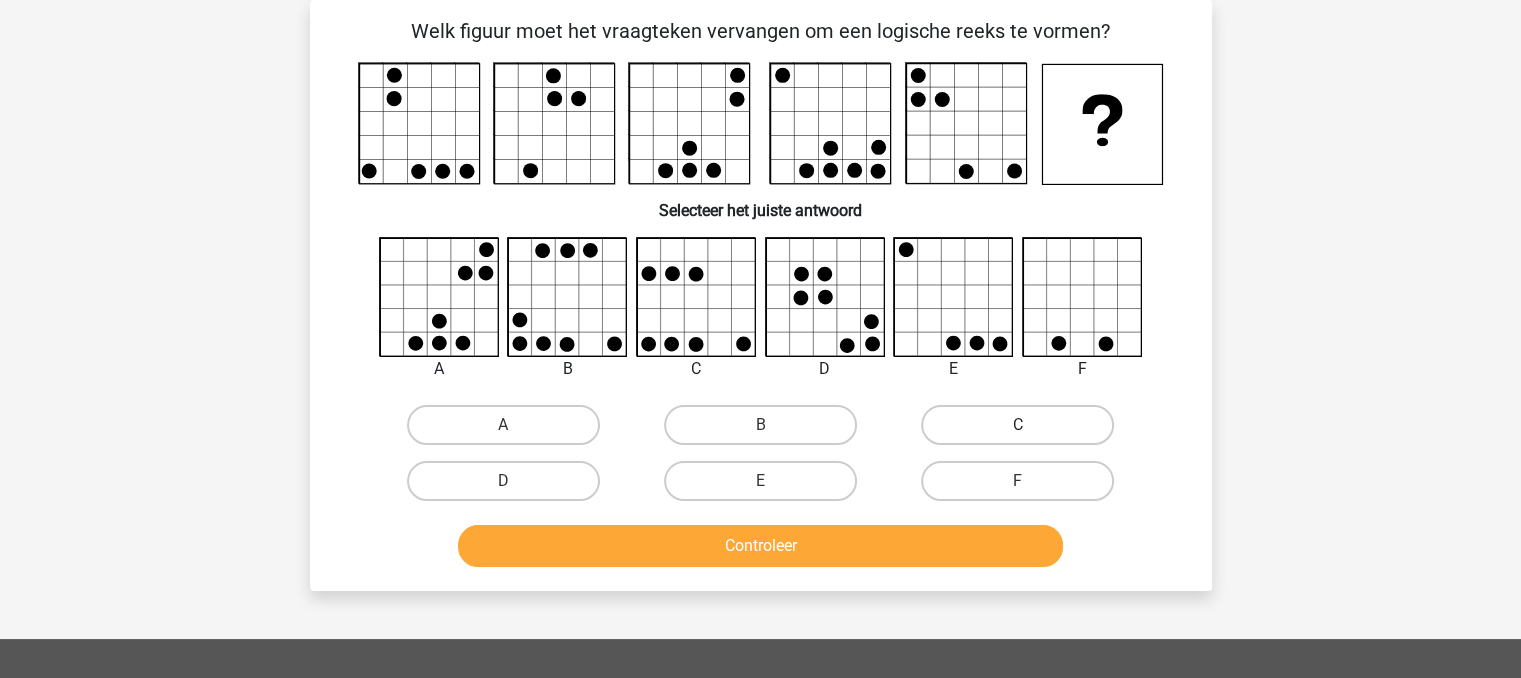 click on "C" at bounding box center (1017, 425) 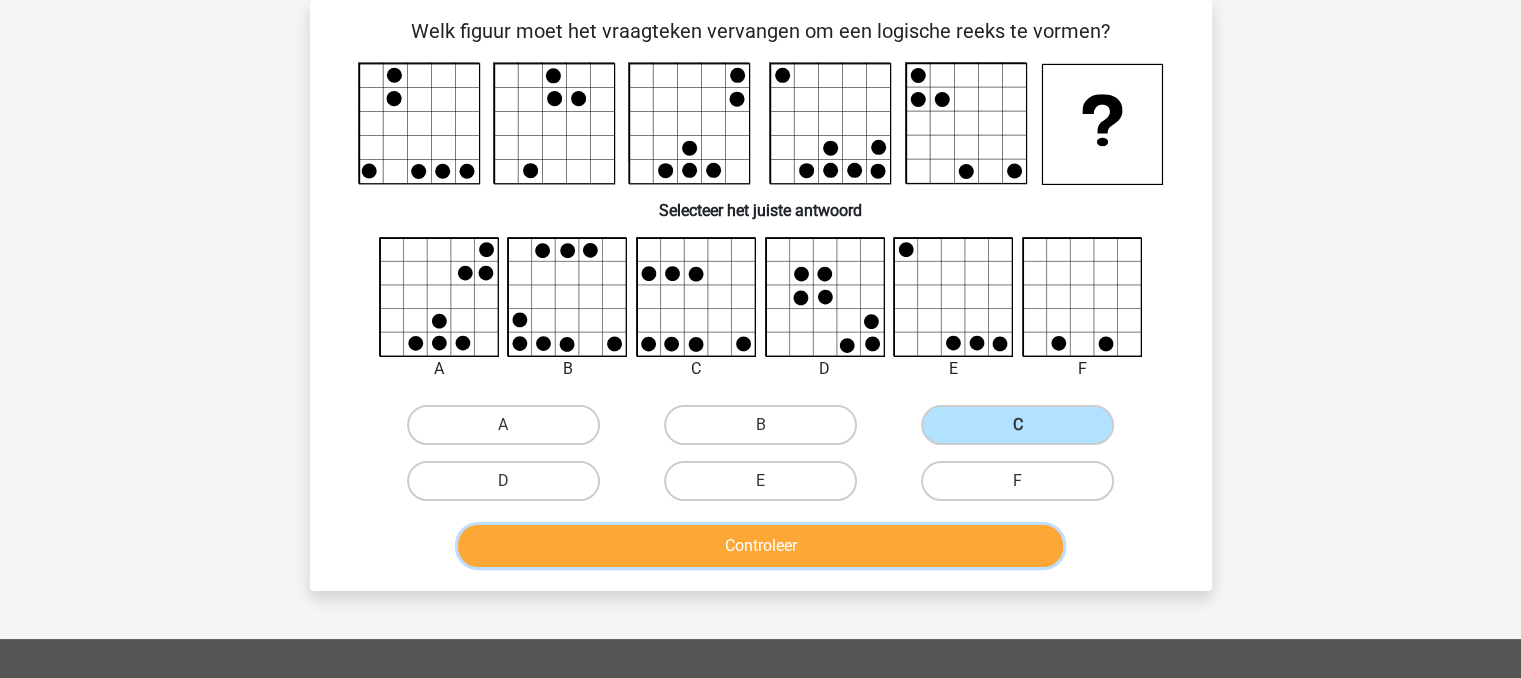 click on "Controleer" at bounding box center [760, 546] 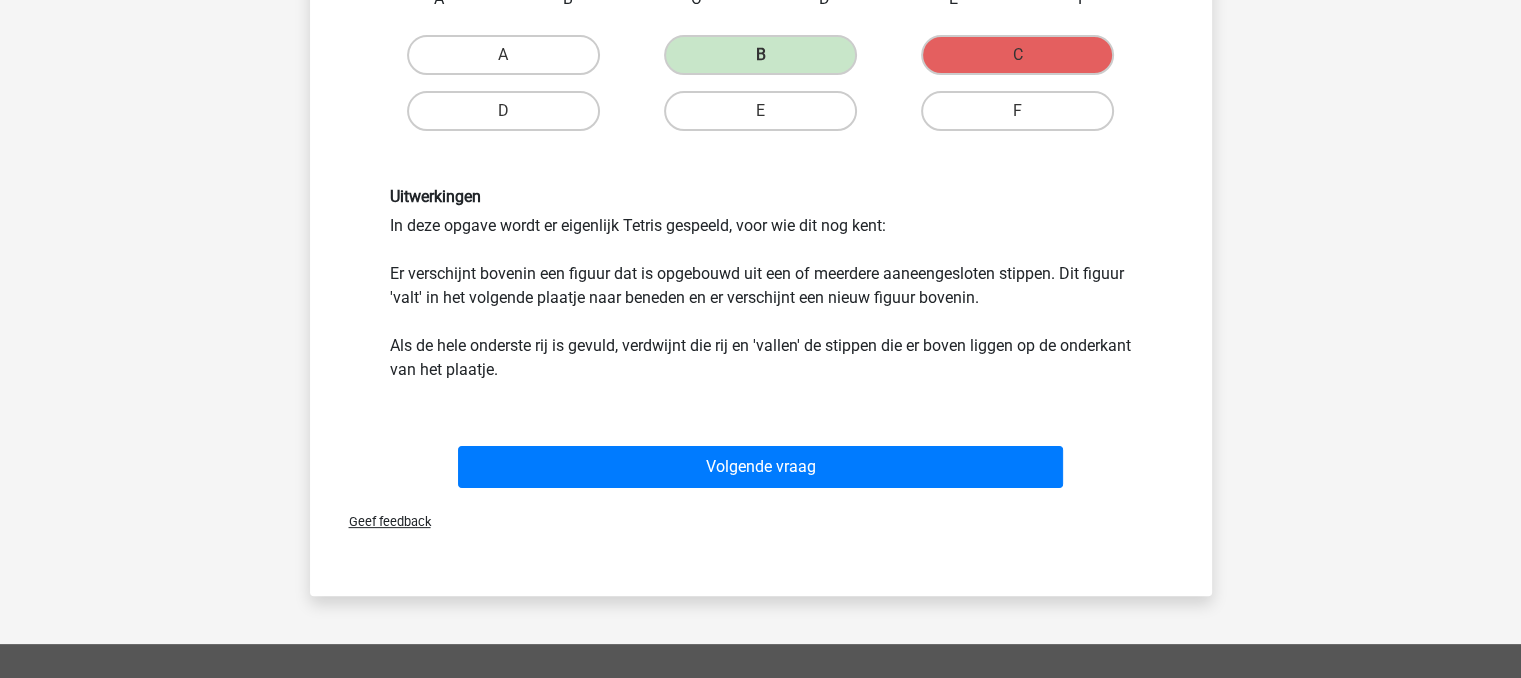 scroll, scrollTop: 600, scrollLeft: 0, axis: vertical 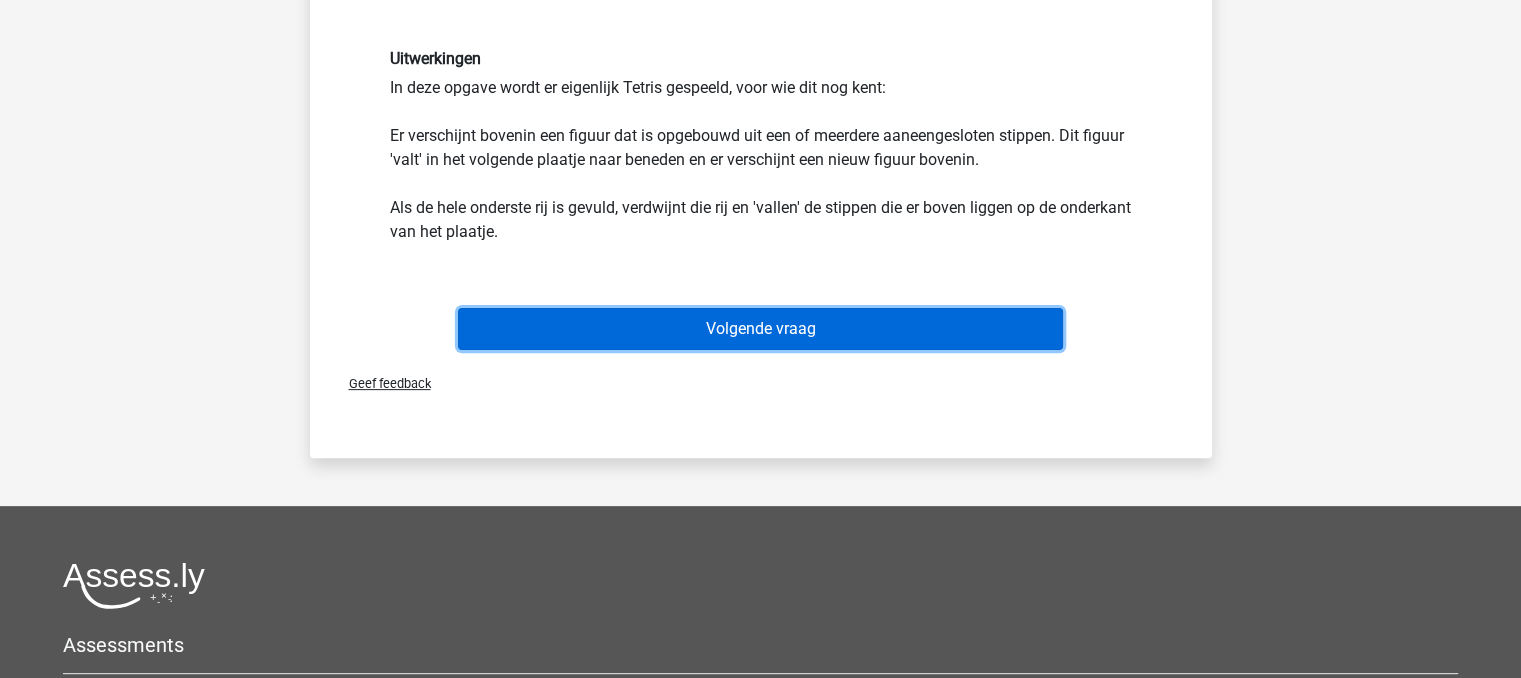 click on "Volgende vraag" at bounding box center [760, 329] 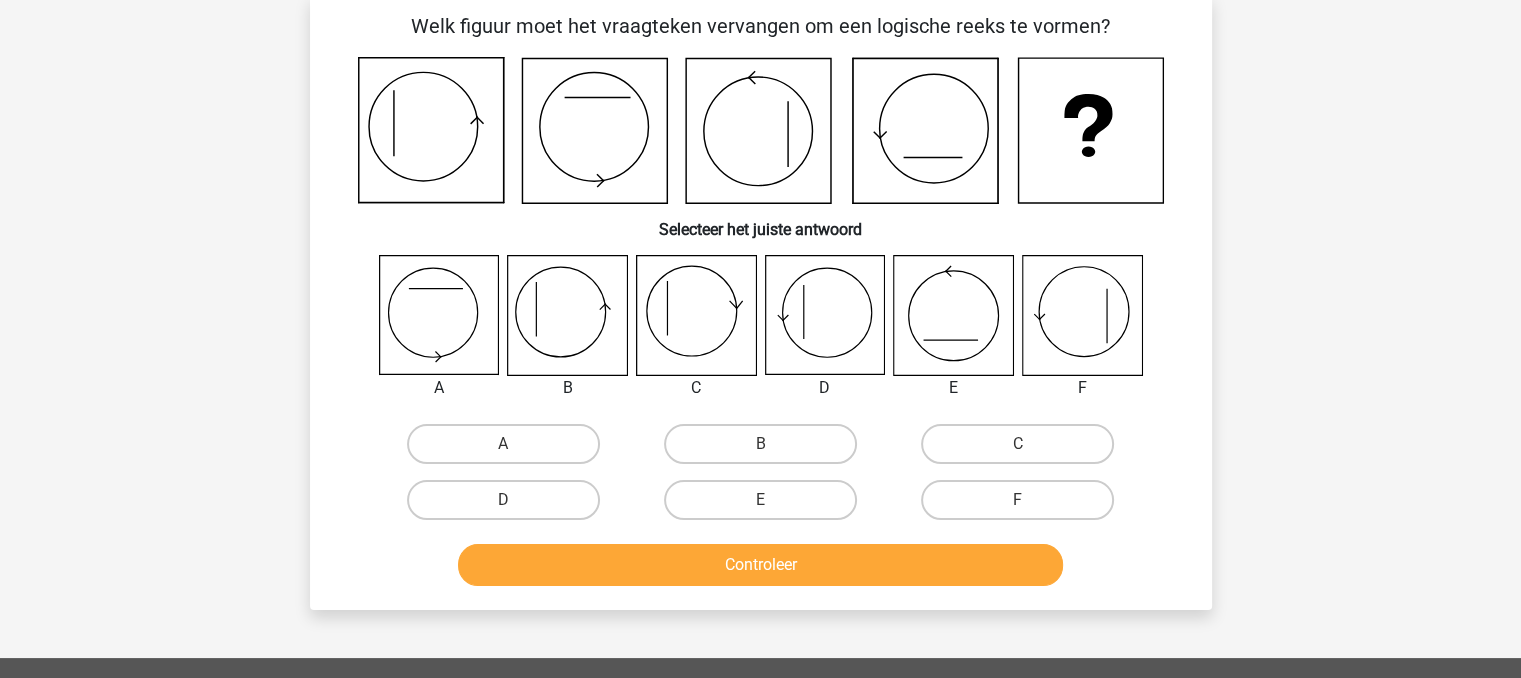 scroll, scrollTop: 92, scrollLeft: 0, axis: vertical 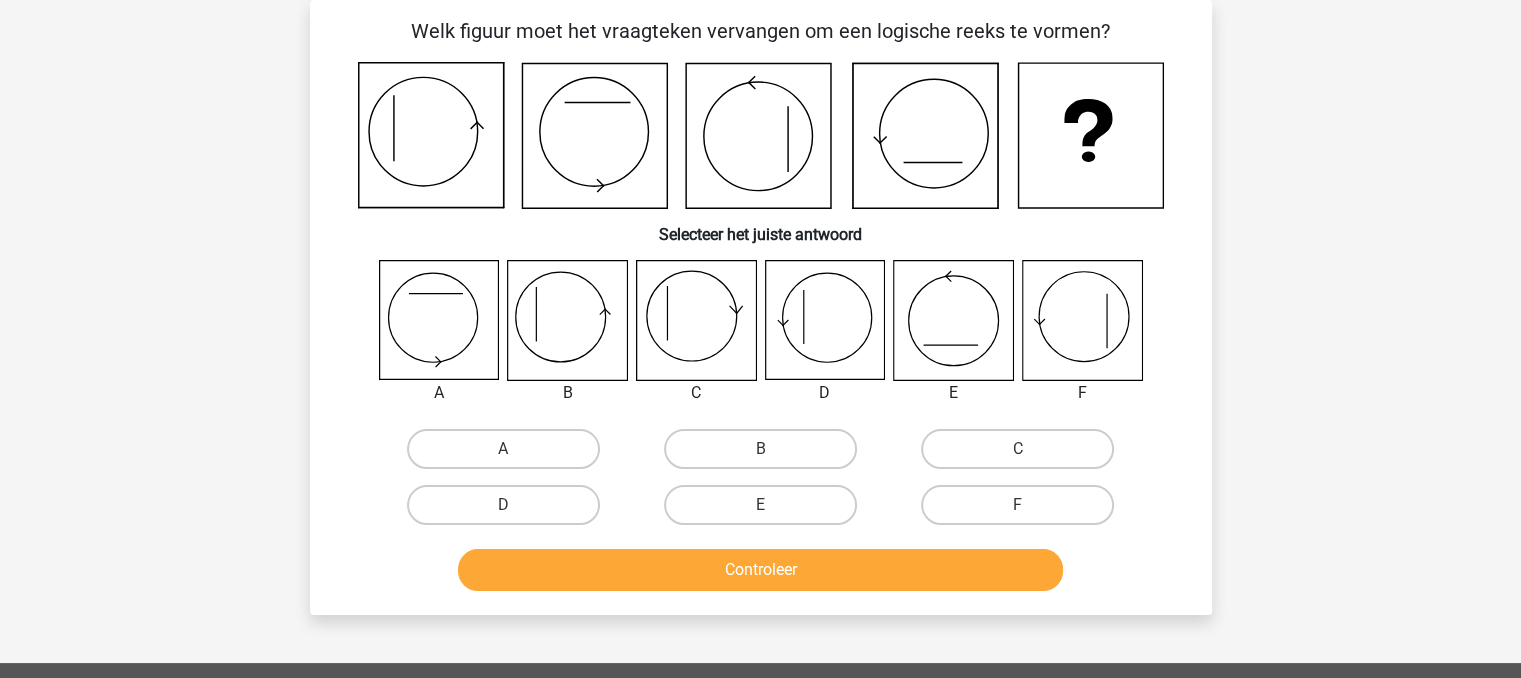 drag, startPoint x: 773, startPoint y: 443, endPoint x: 782, endPoint y: 471, distance: 29.410883 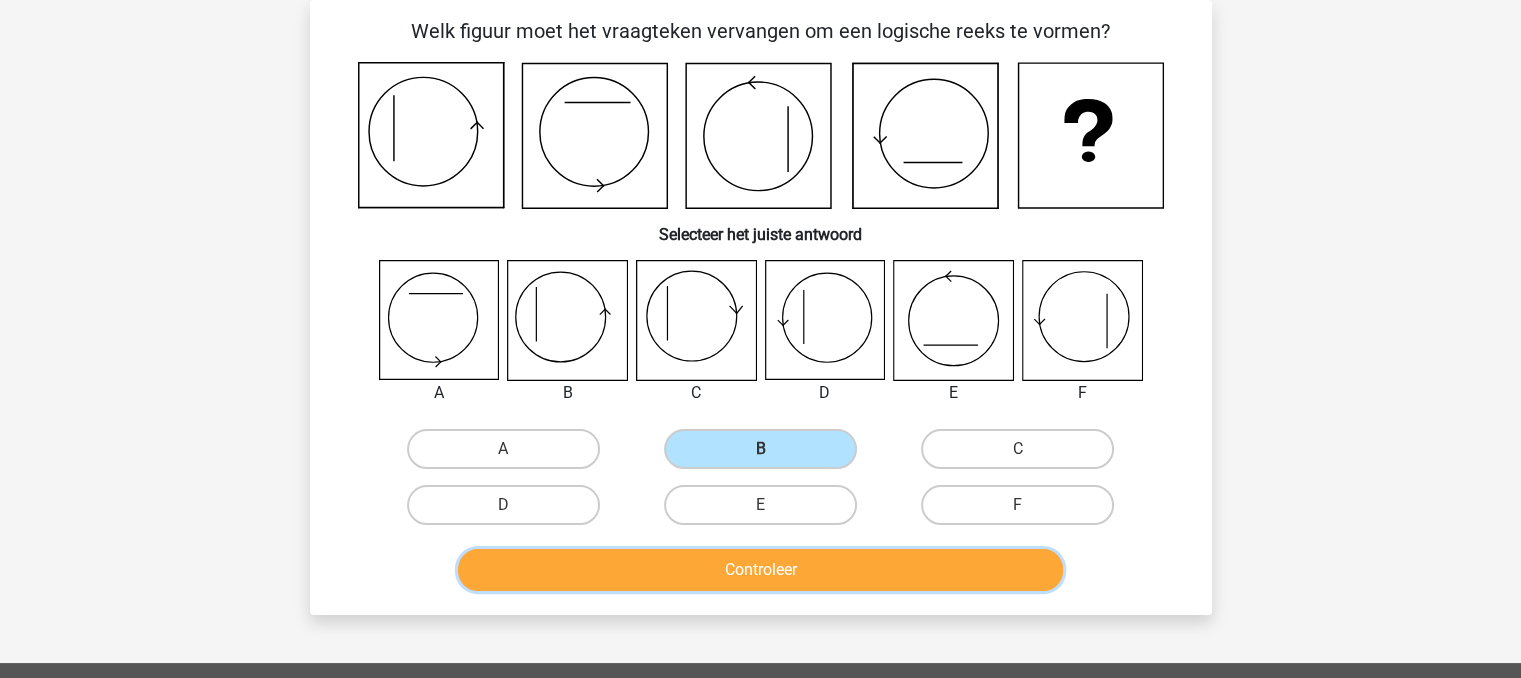 click on "Controleer" at bounding box center (760, 570) 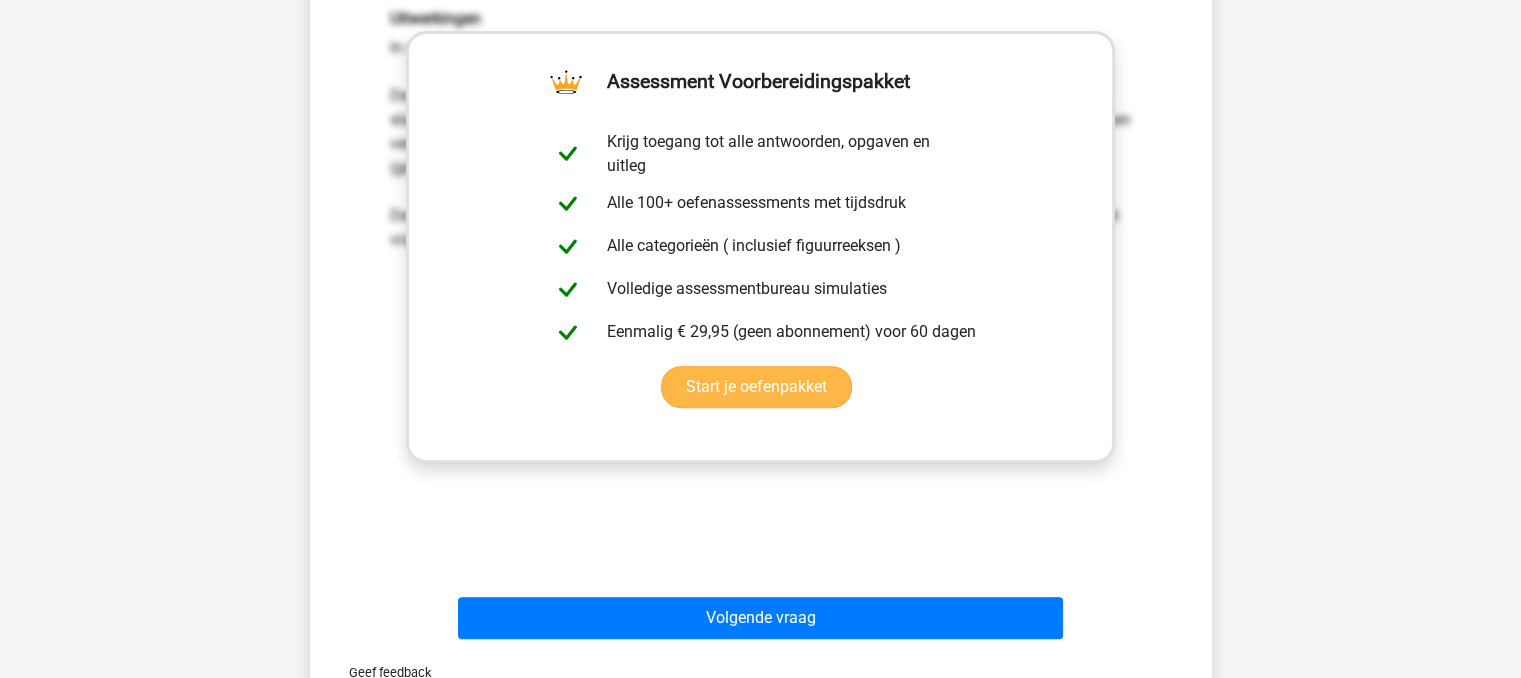 scroll, scrollTop: 692, scrollLeft: 0, axis: vertical 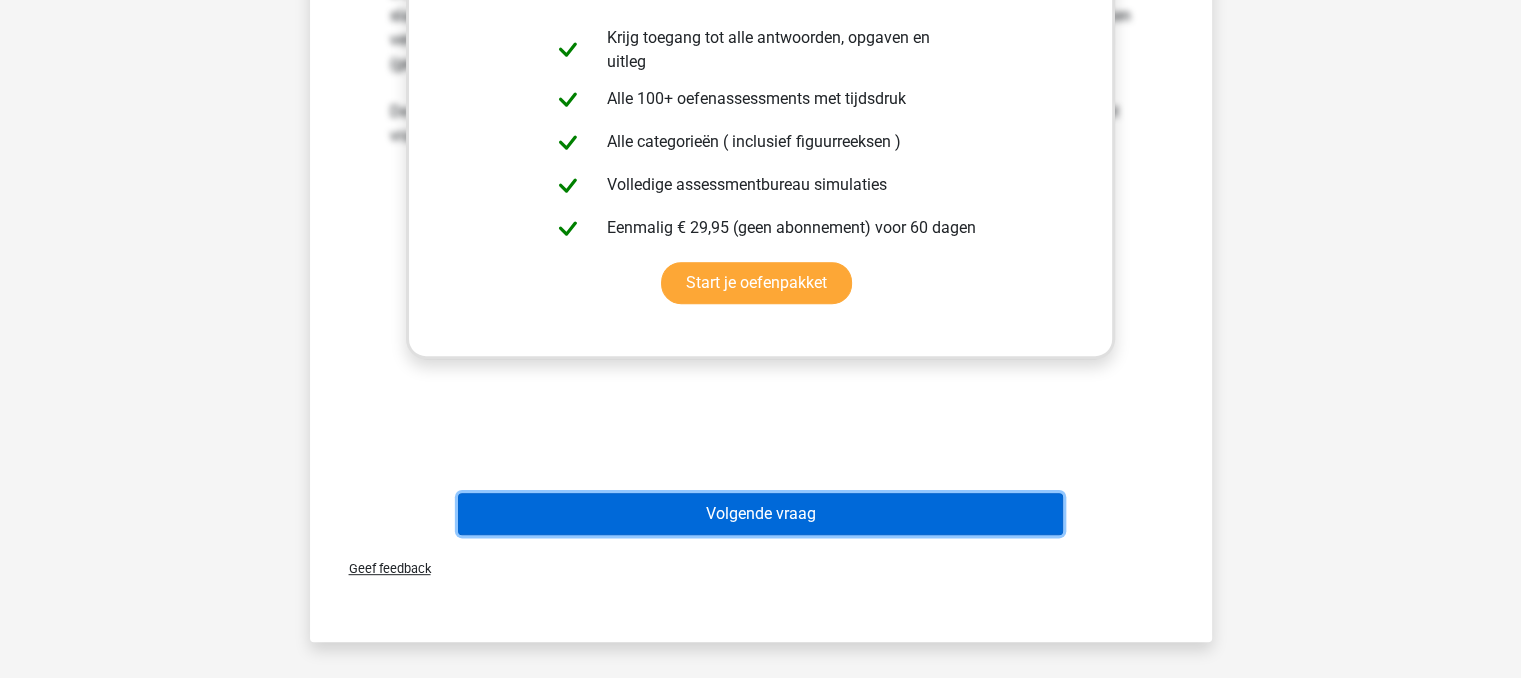 click on "Volgende vraag" at bounding box center (760, 514) 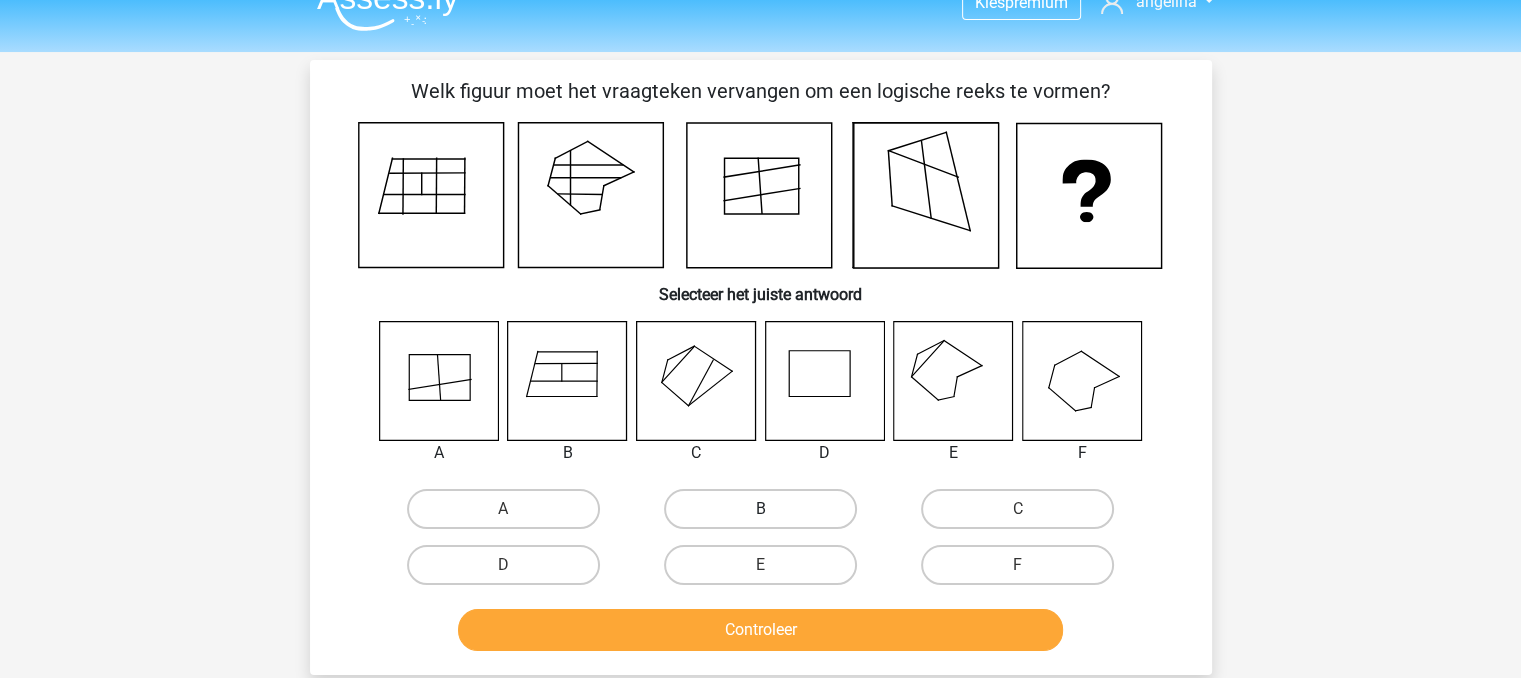 scroll, scrollTop: 0, scrollLeft: 0, axis: both 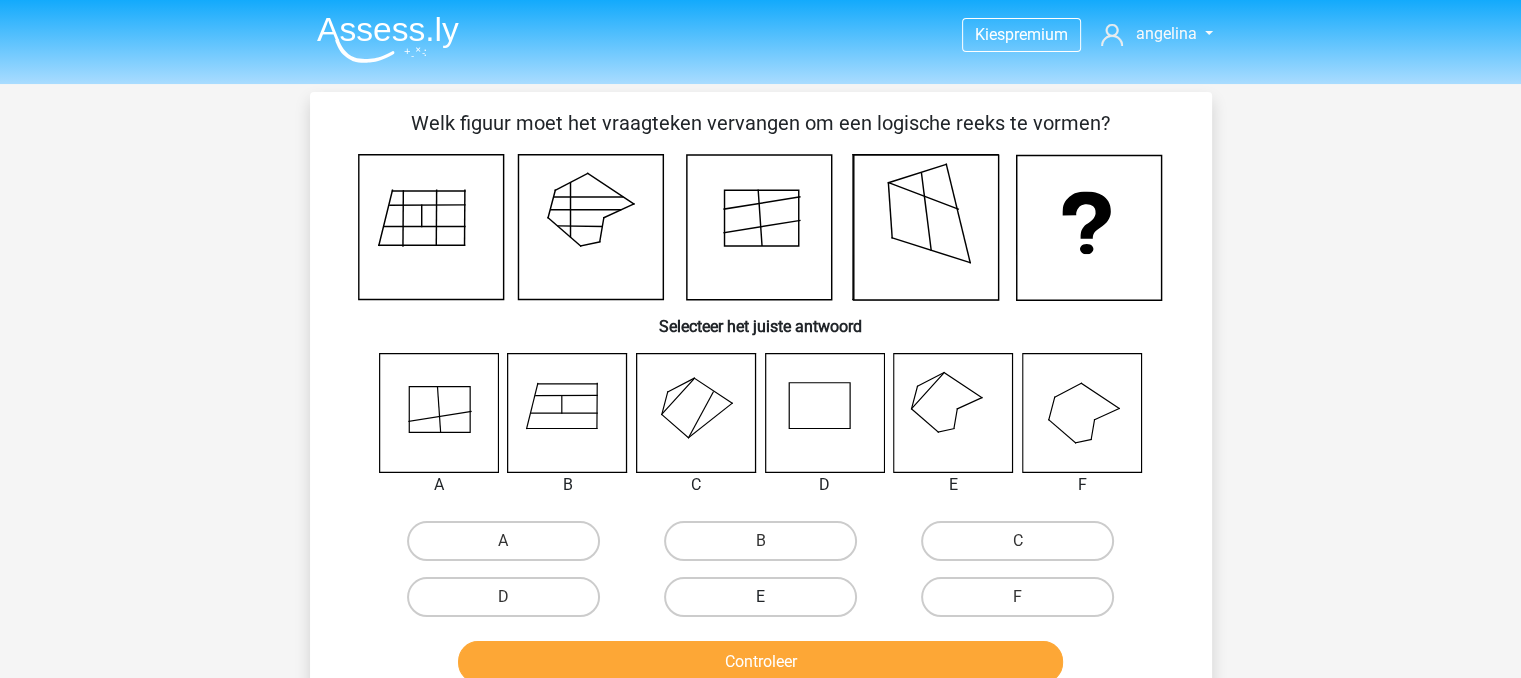 click on "E" at bounding box center [760, 597] 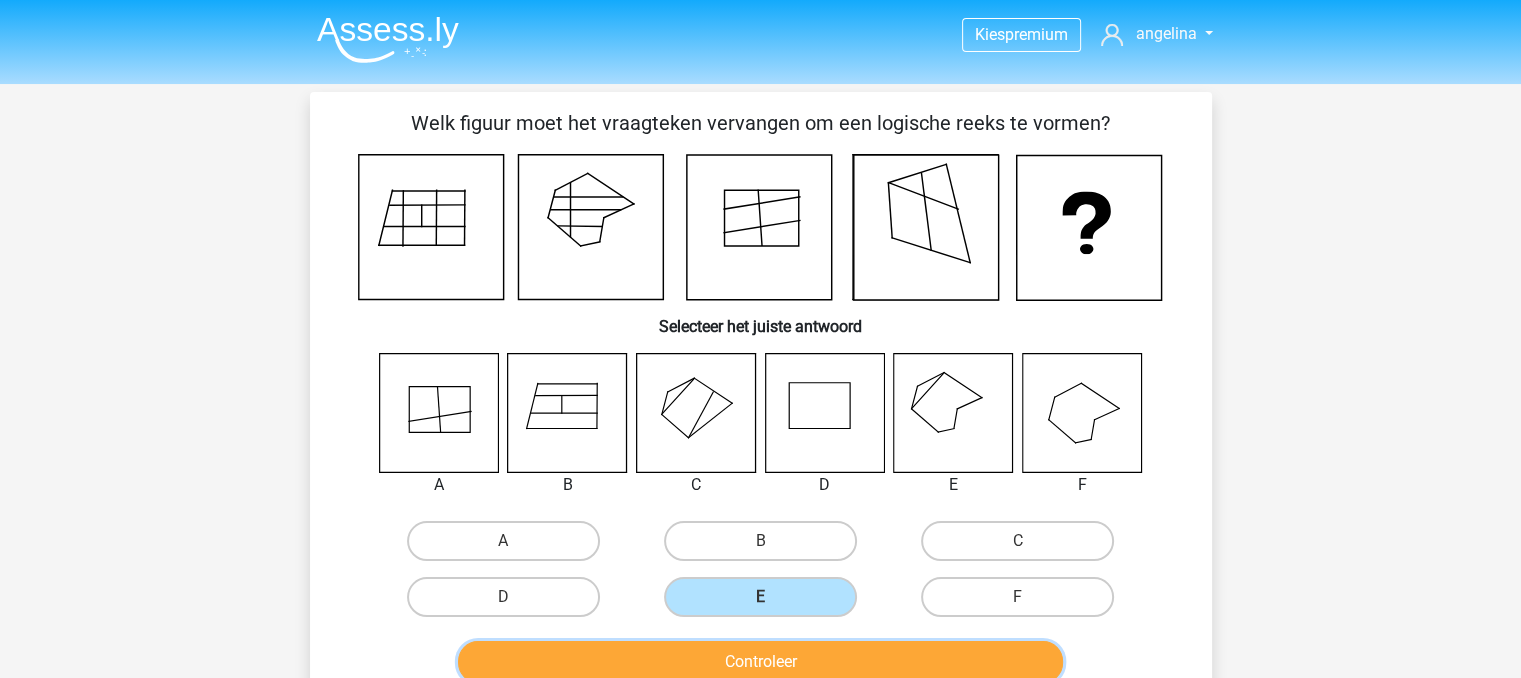 click on "Controleer" at bounding box center (760, 662) 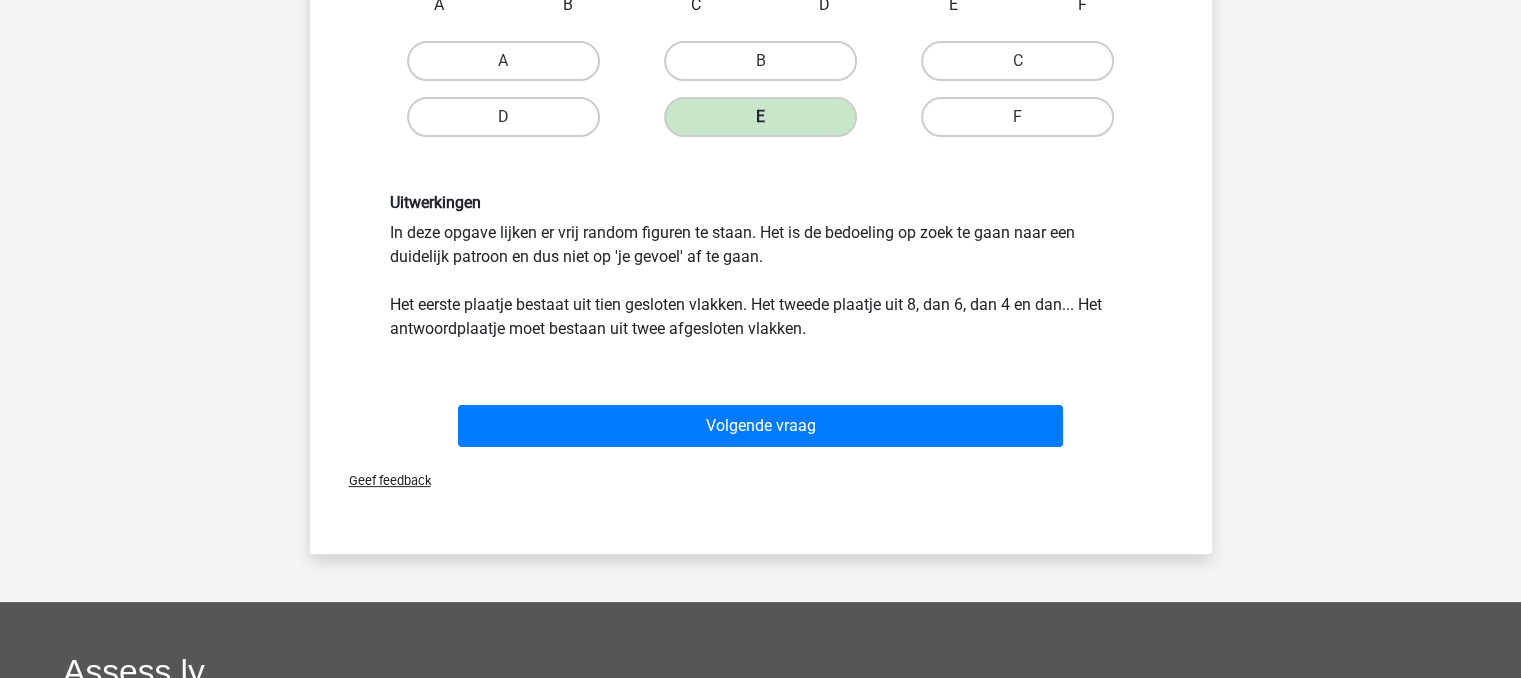 scroll, scrollTop: 500, scrollLeft: 0, axis: vertical 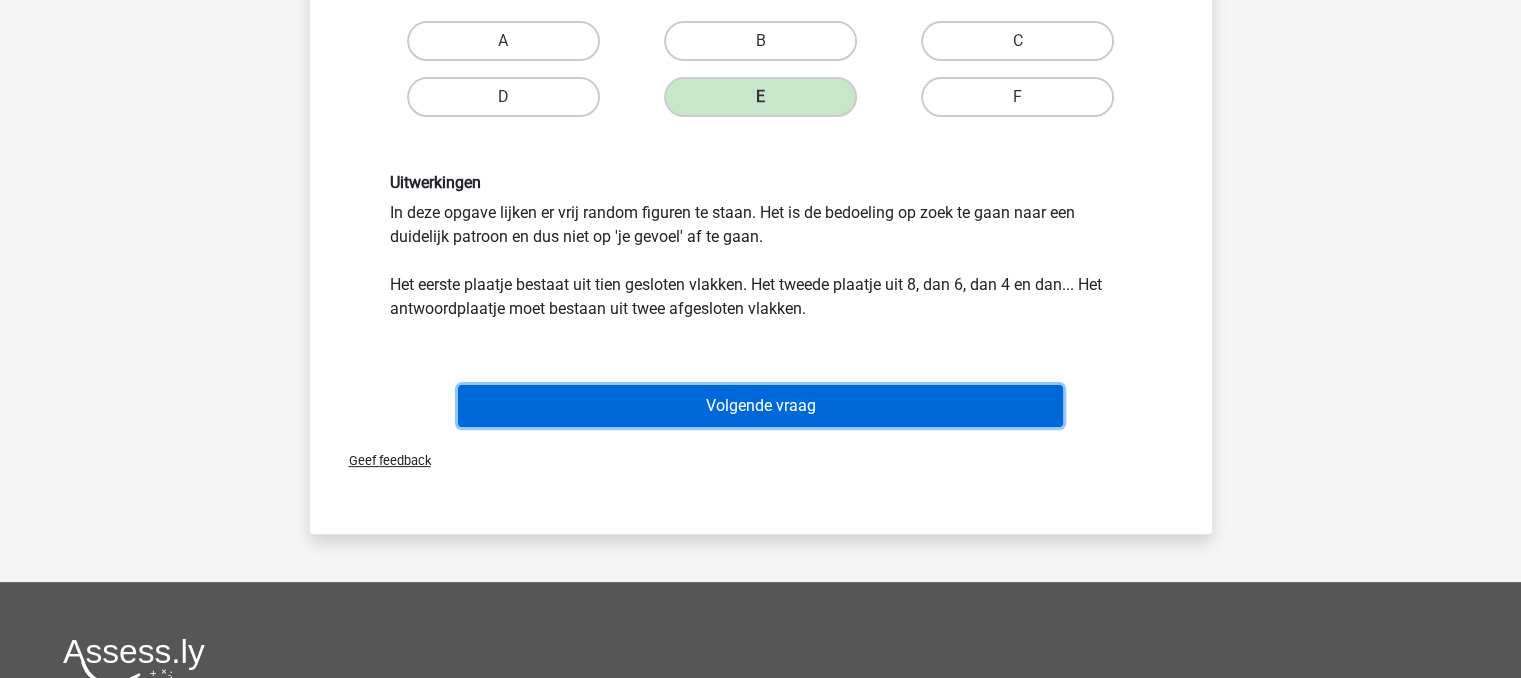 click on "Volgende vraag" at bounding box center (760, 406) 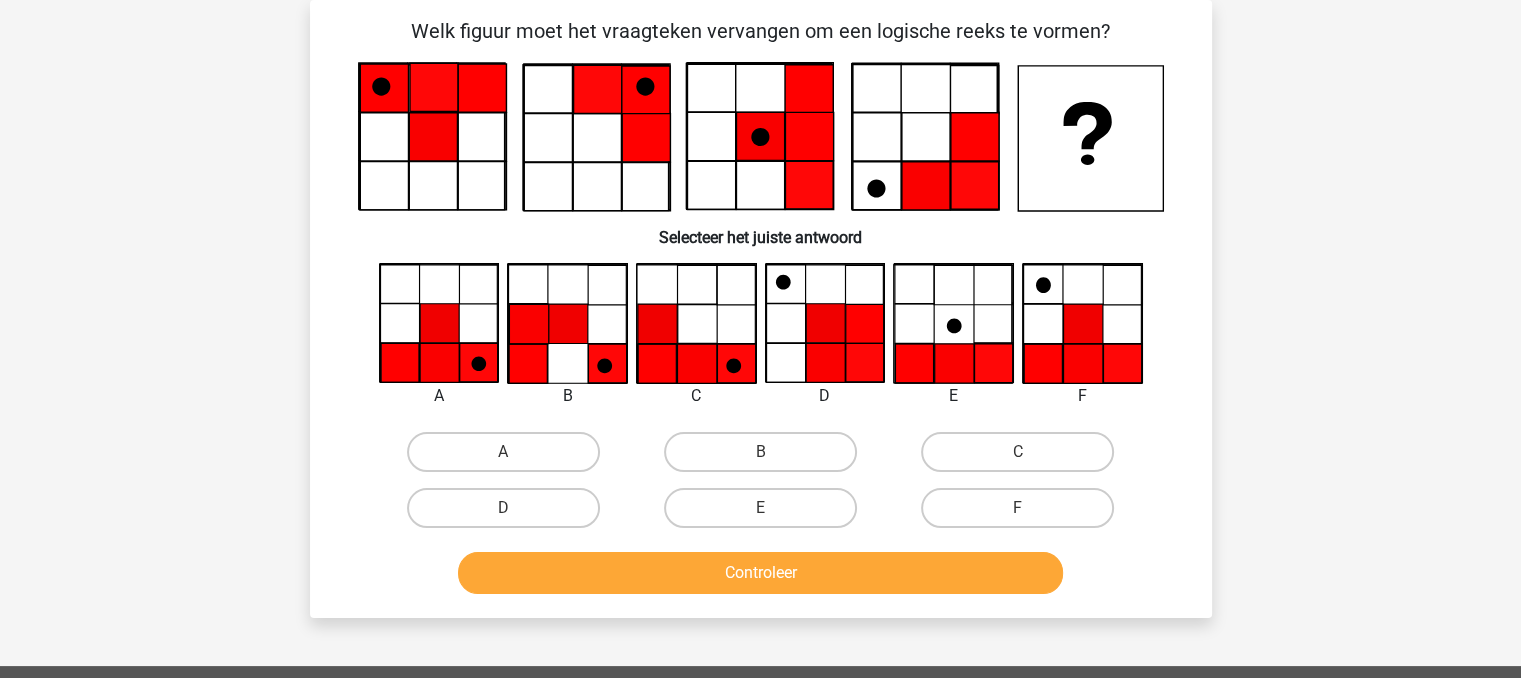 scroll, scrollTop: 0, scrollLeft: 0, axis: both 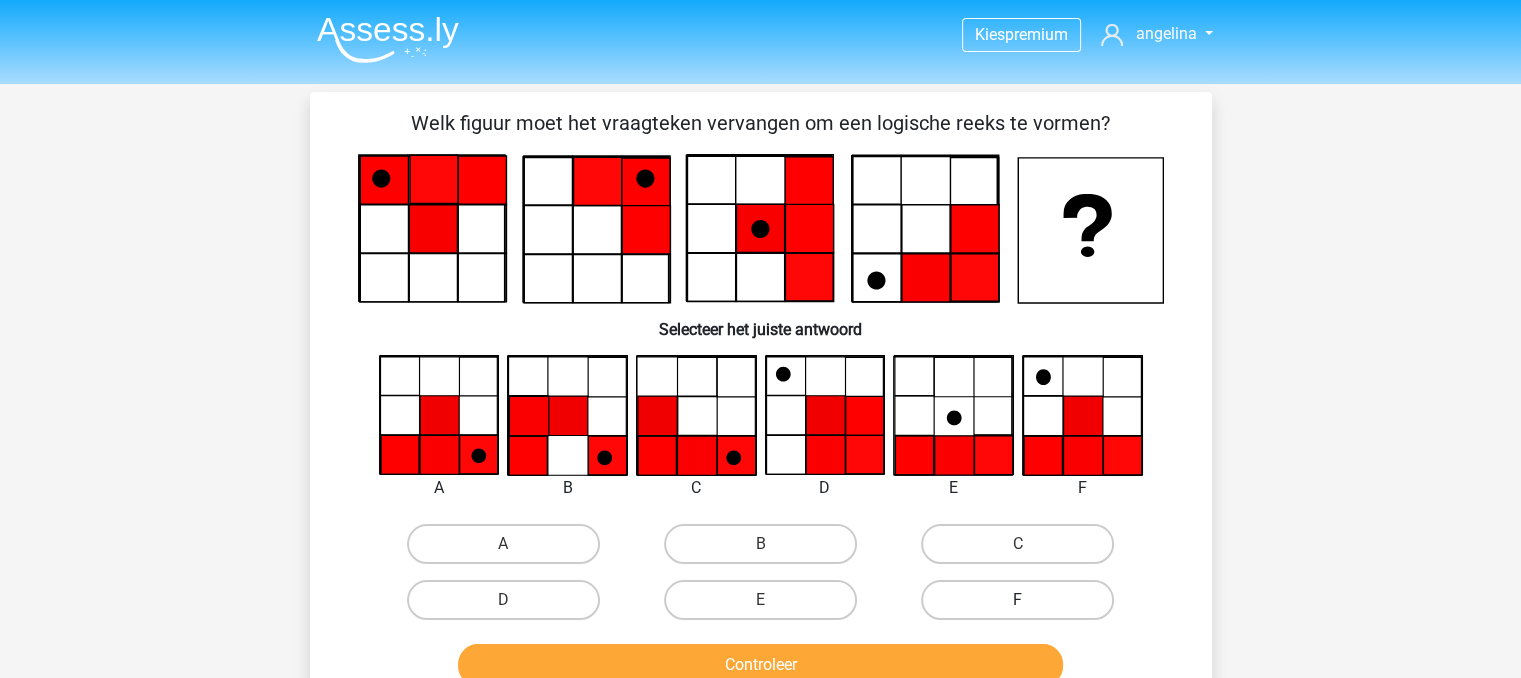 click on "F" at bounding box center (1017, 600) 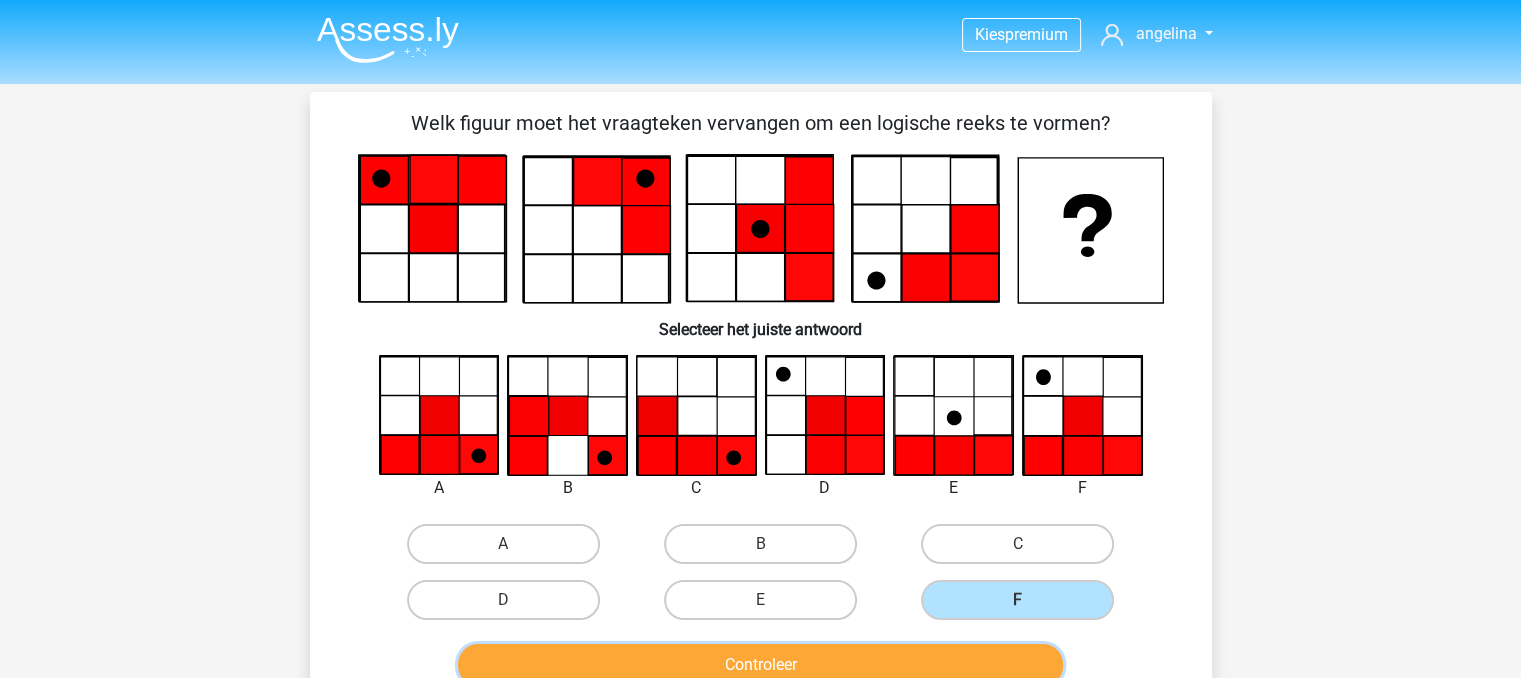 click on "Controleer" at bounding box center [760, 665] 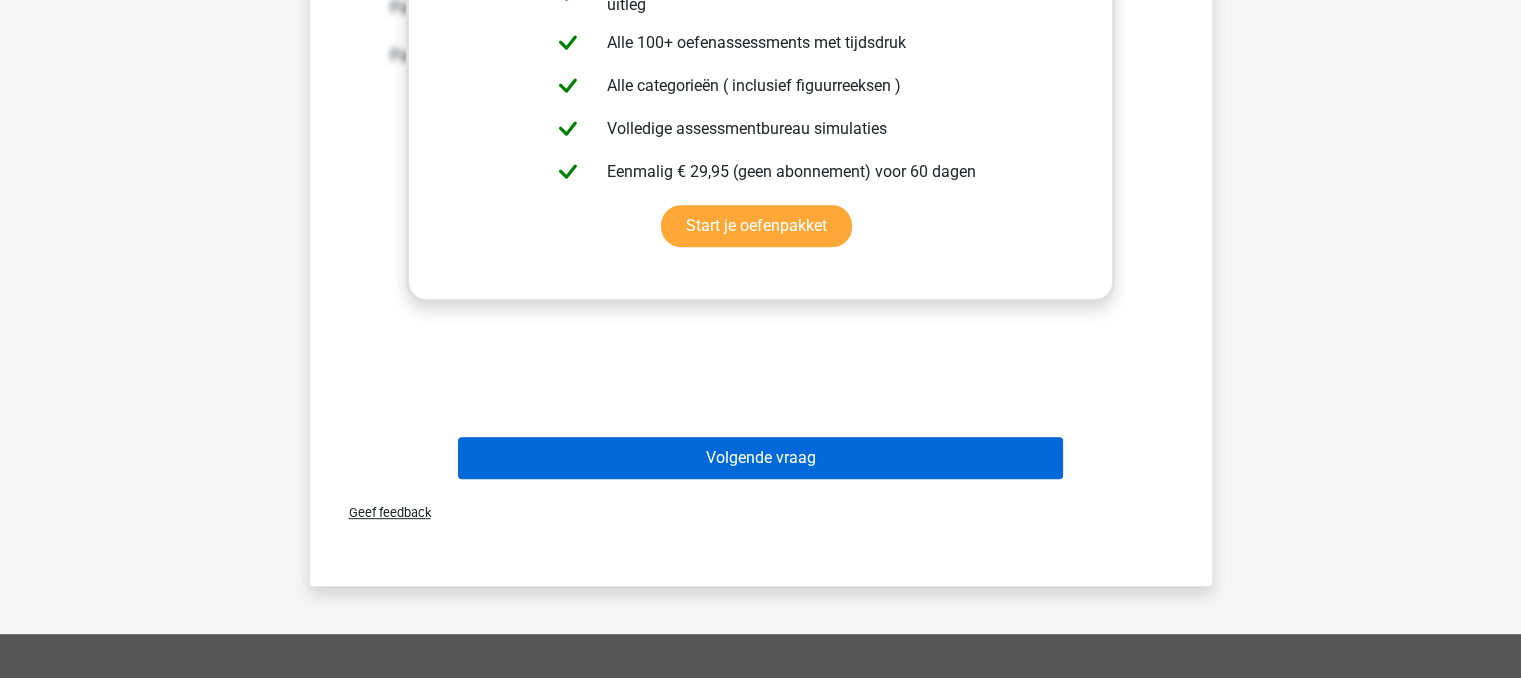 scroll, scrollTop: 900, scrollLeft: 0, axis: vertical 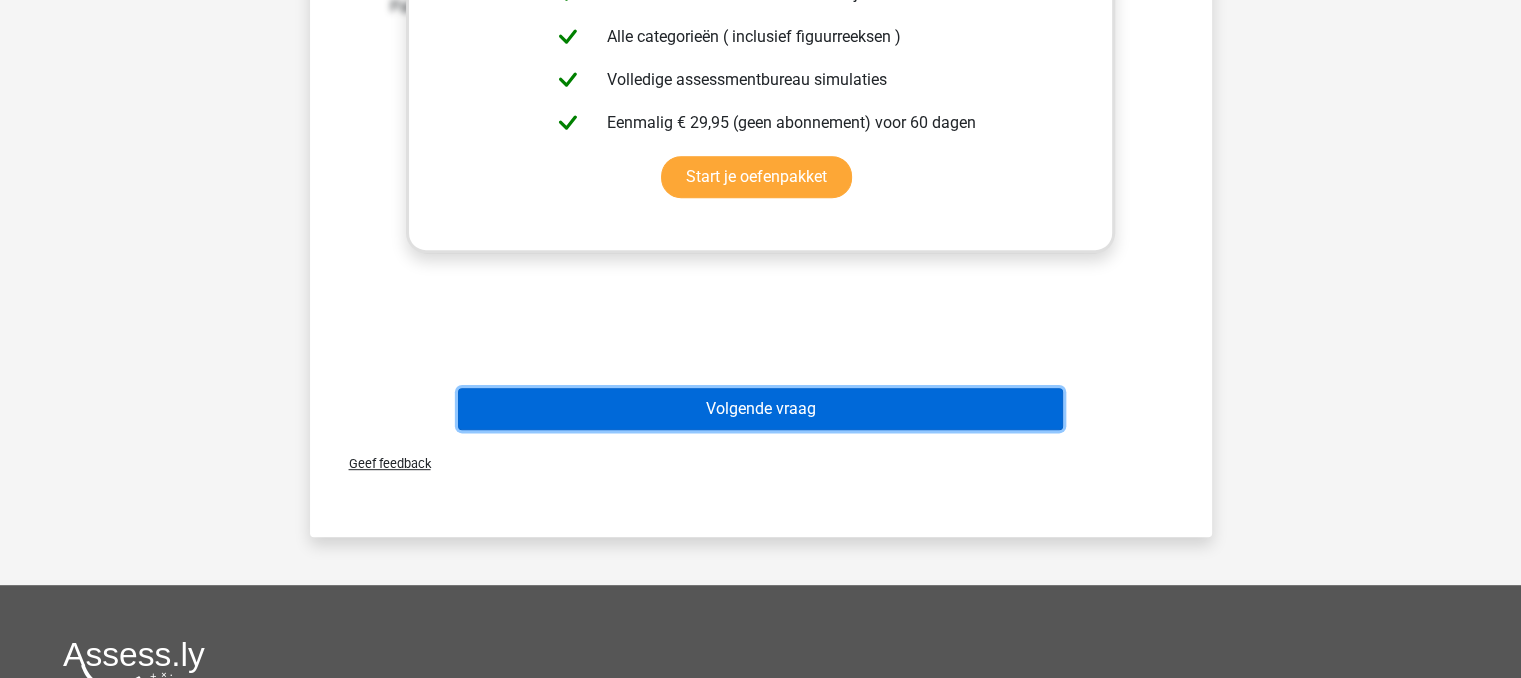 click on "Volgende vraag" at bounding box center [760, 409] 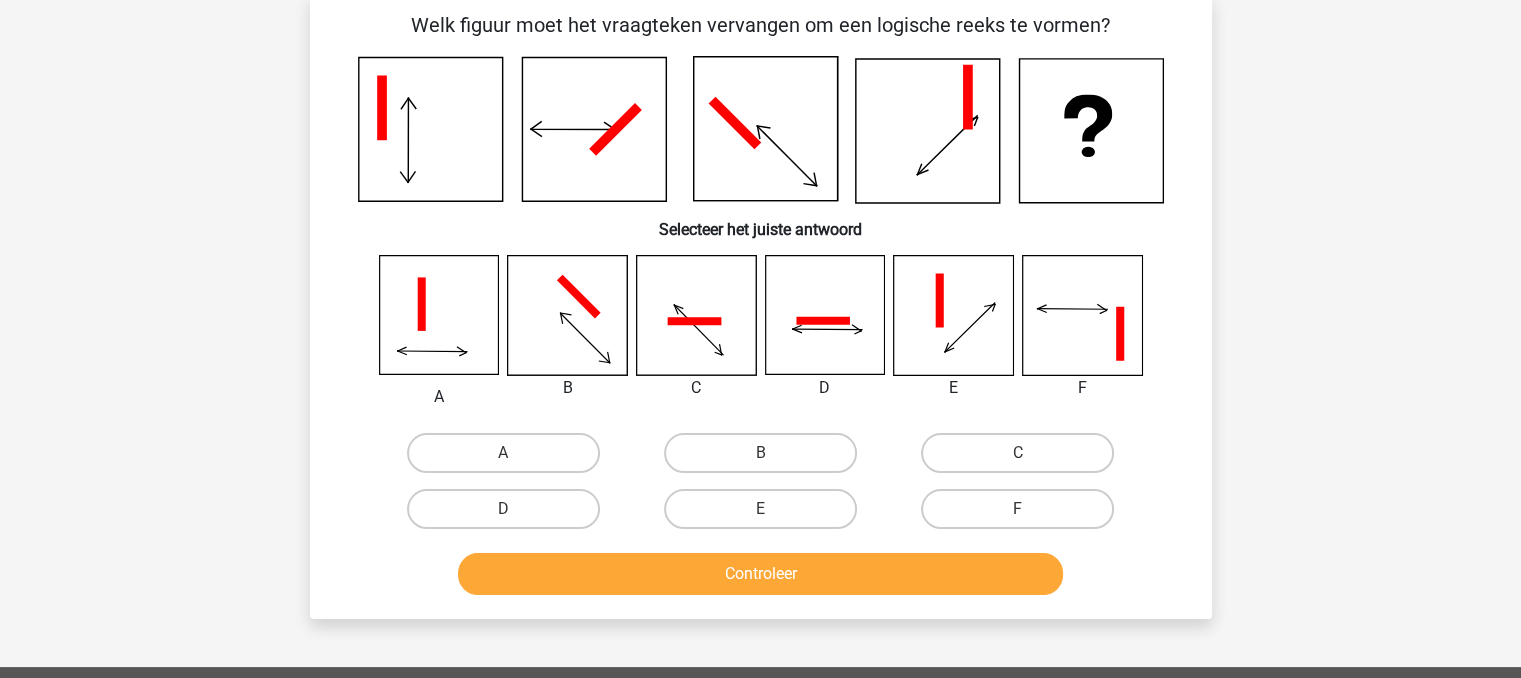 scroll, scrollTop: 92, scrollLeft: 0, axis: vertical 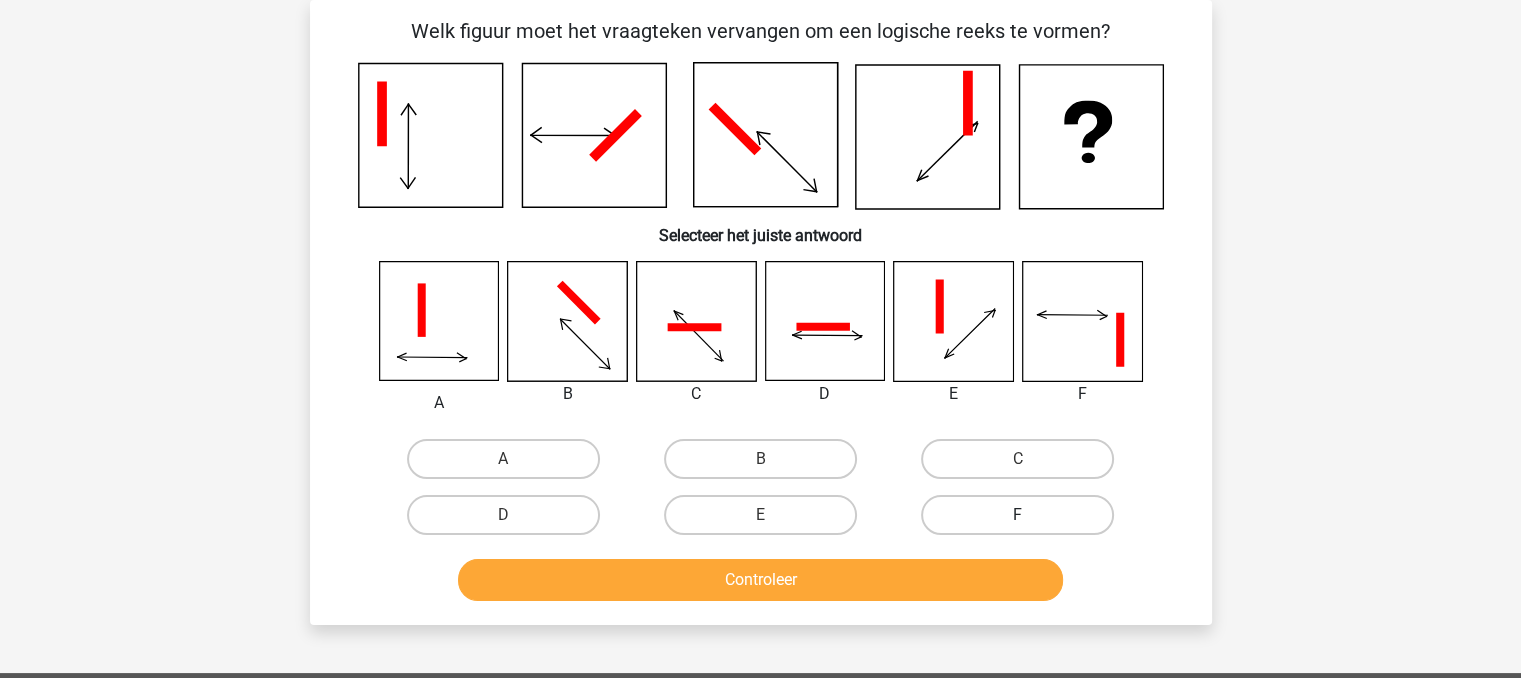 click on "F" at bounding box center [1017, 515] 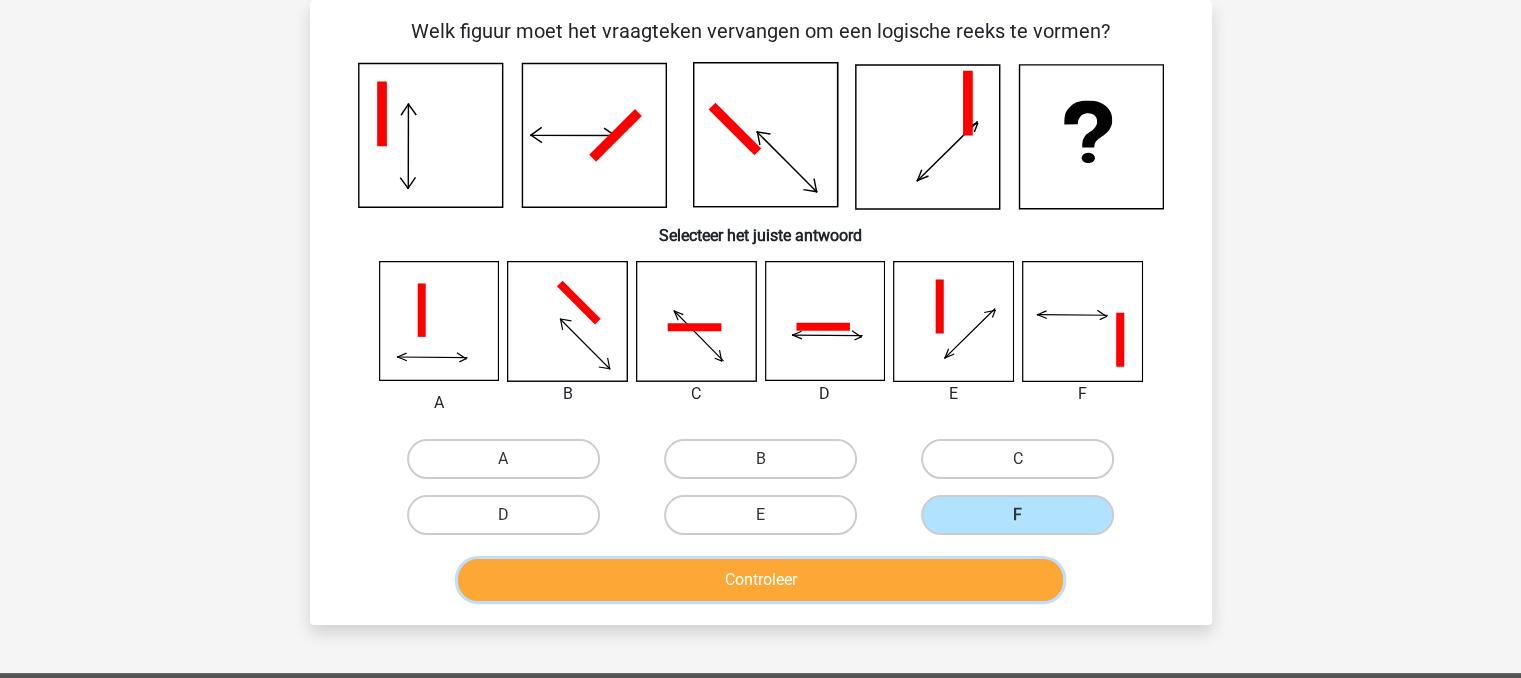 click on "Controleer" at bounding box center [760, 580] 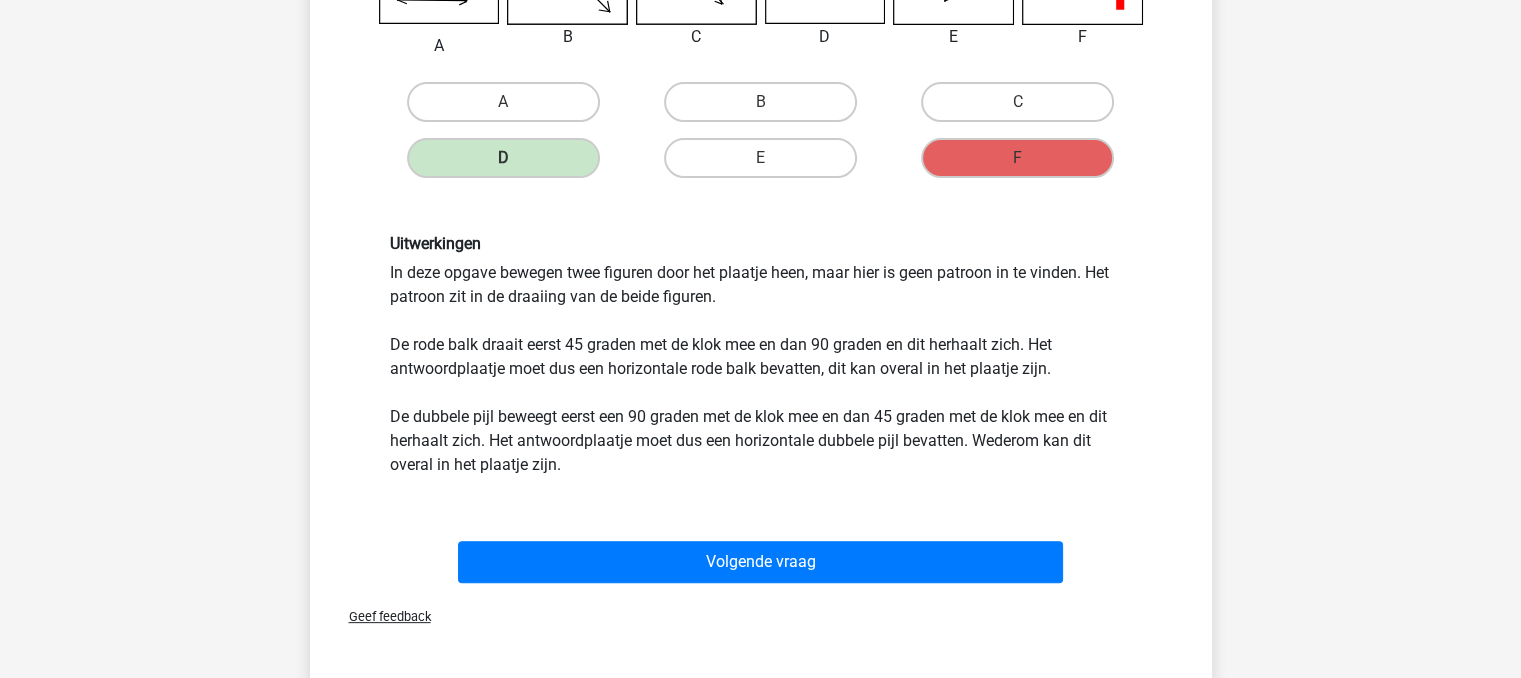 scroll, scrollTop: 492, scrollLeft: 0, axis: vertical 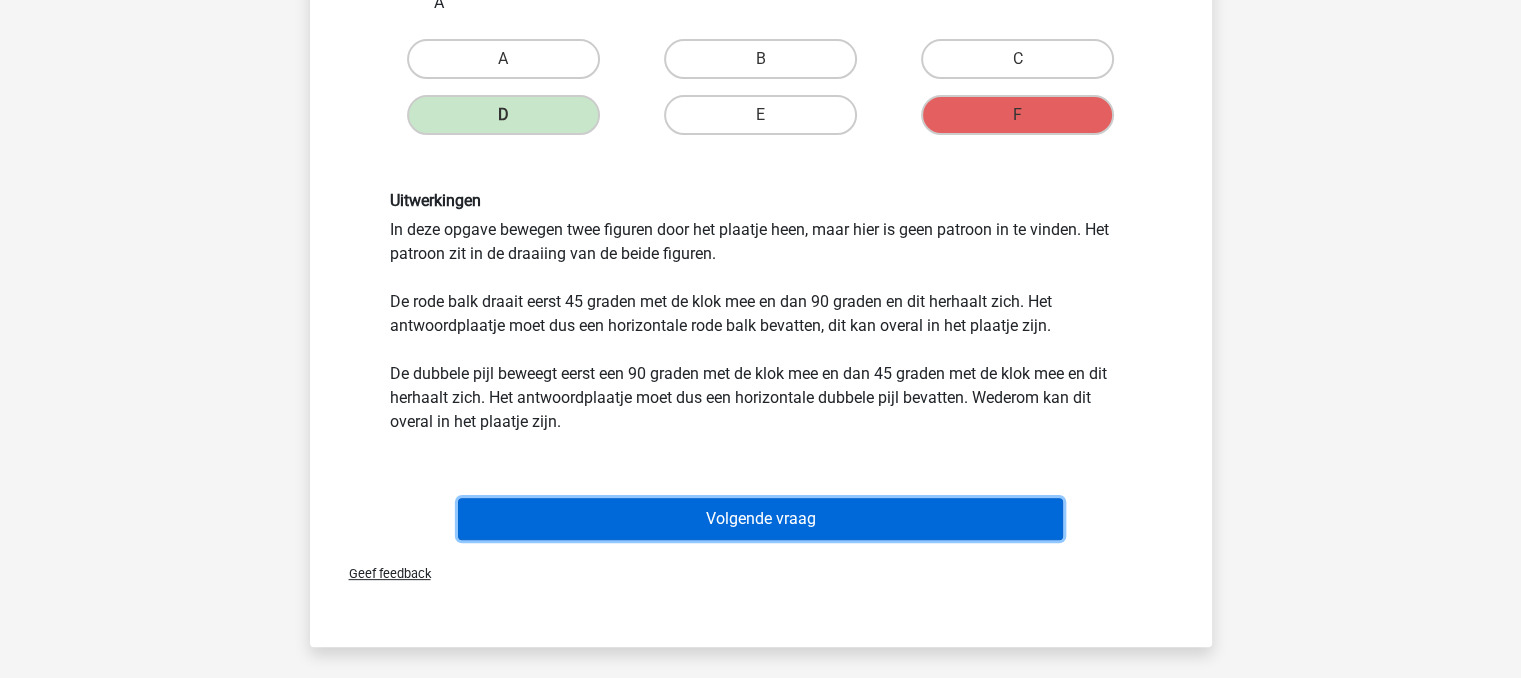 click on "Volgende vraag" at bounding box center (760, 519) 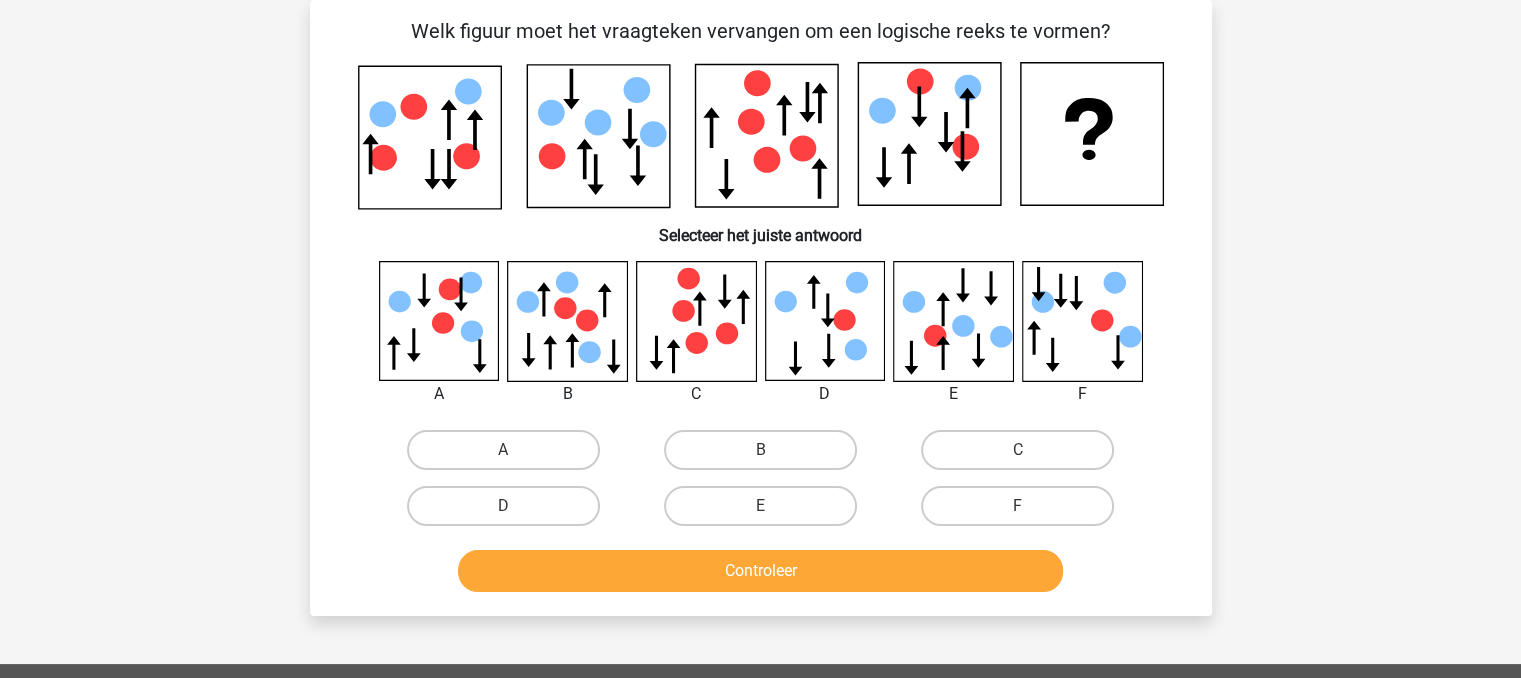 scroll, scrollTop: 92, scrollLeft: 0, axis: vertical 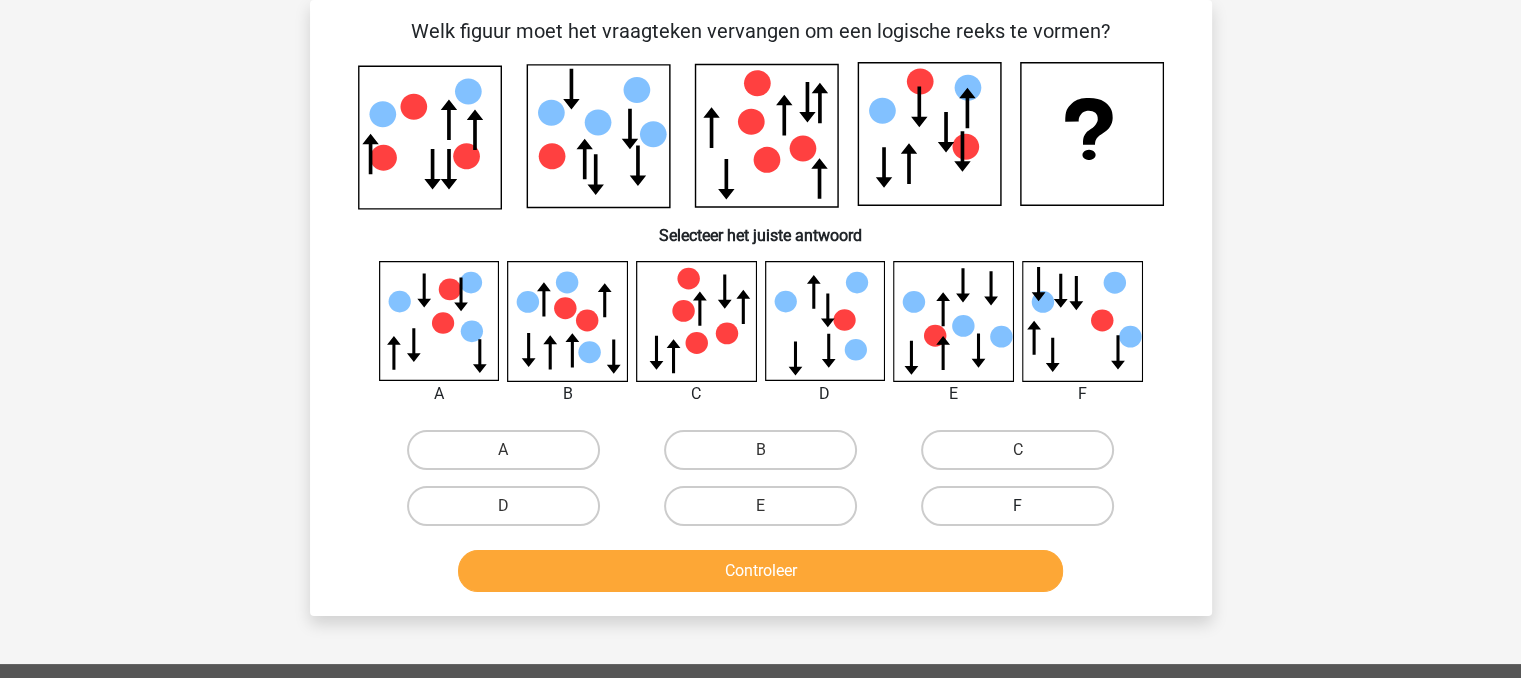 click on "F" at bounding box center (1017, 506) 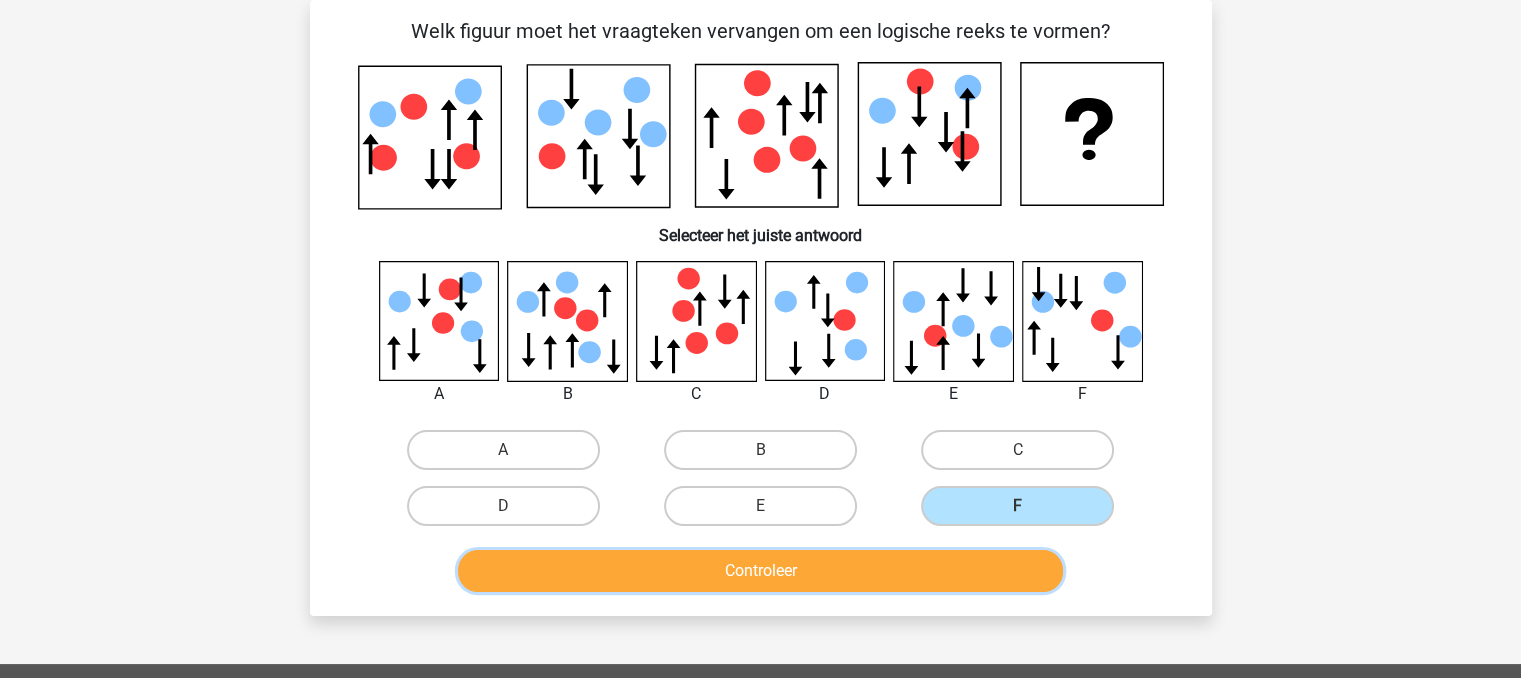 click on "Controleer" at bounding box center [760, 571] 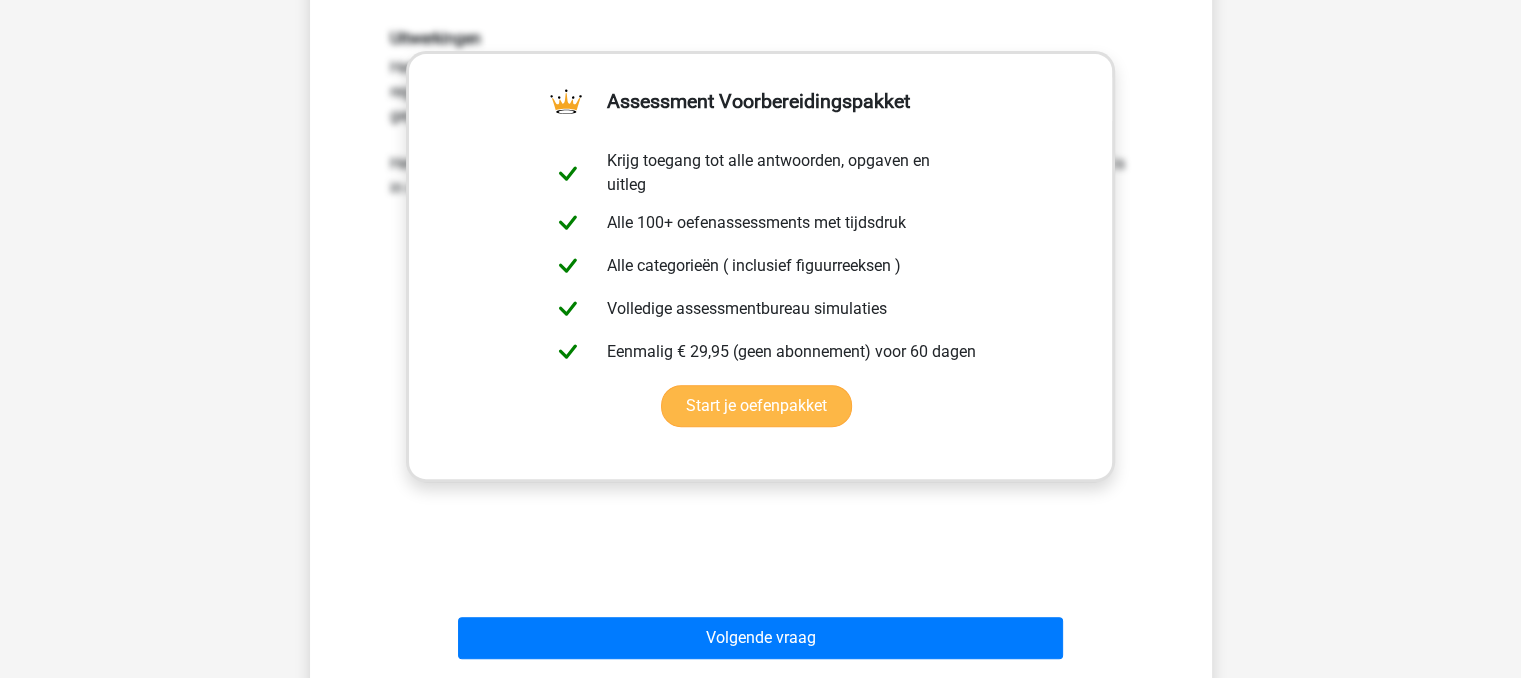 scroll, scrollTop: 692, scrollLeft: 0, axis: vertical 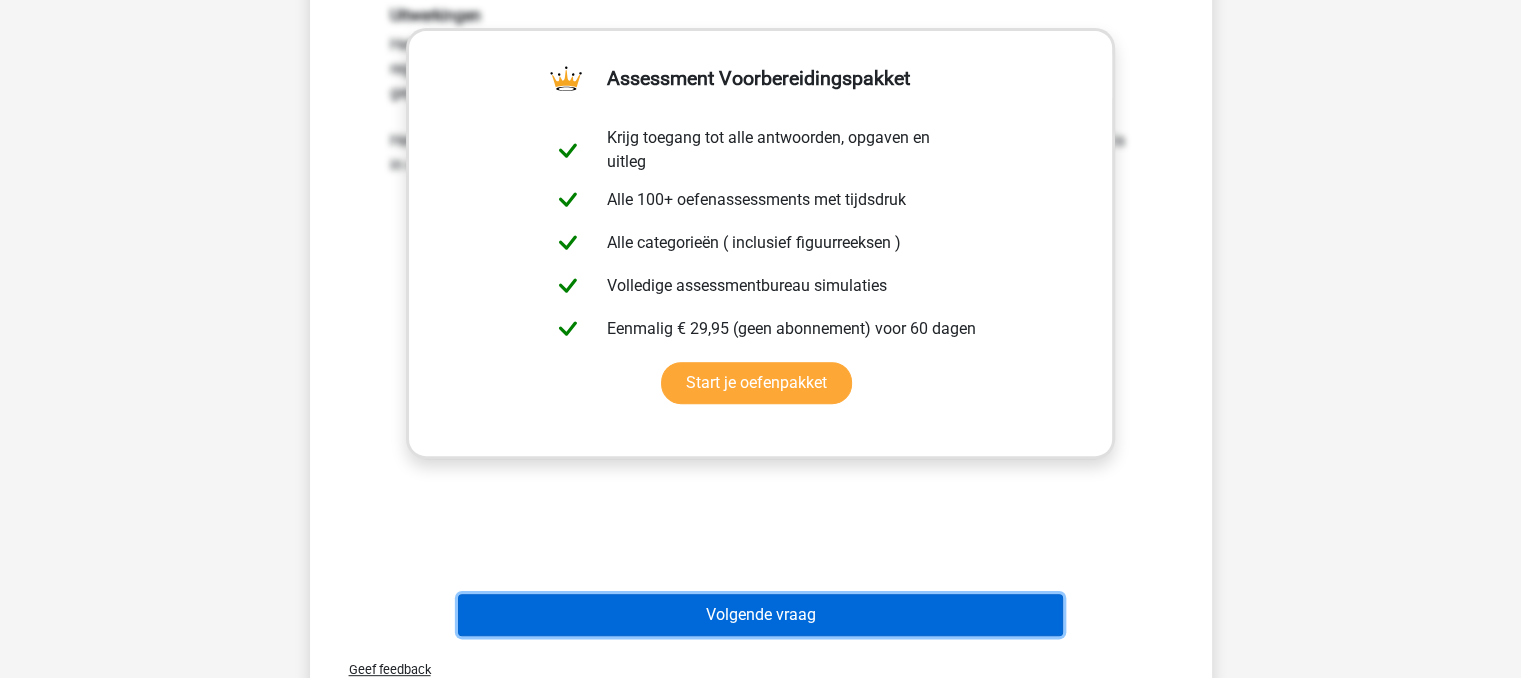 click on "Volgende vraag" at bounding box center (760, 615) 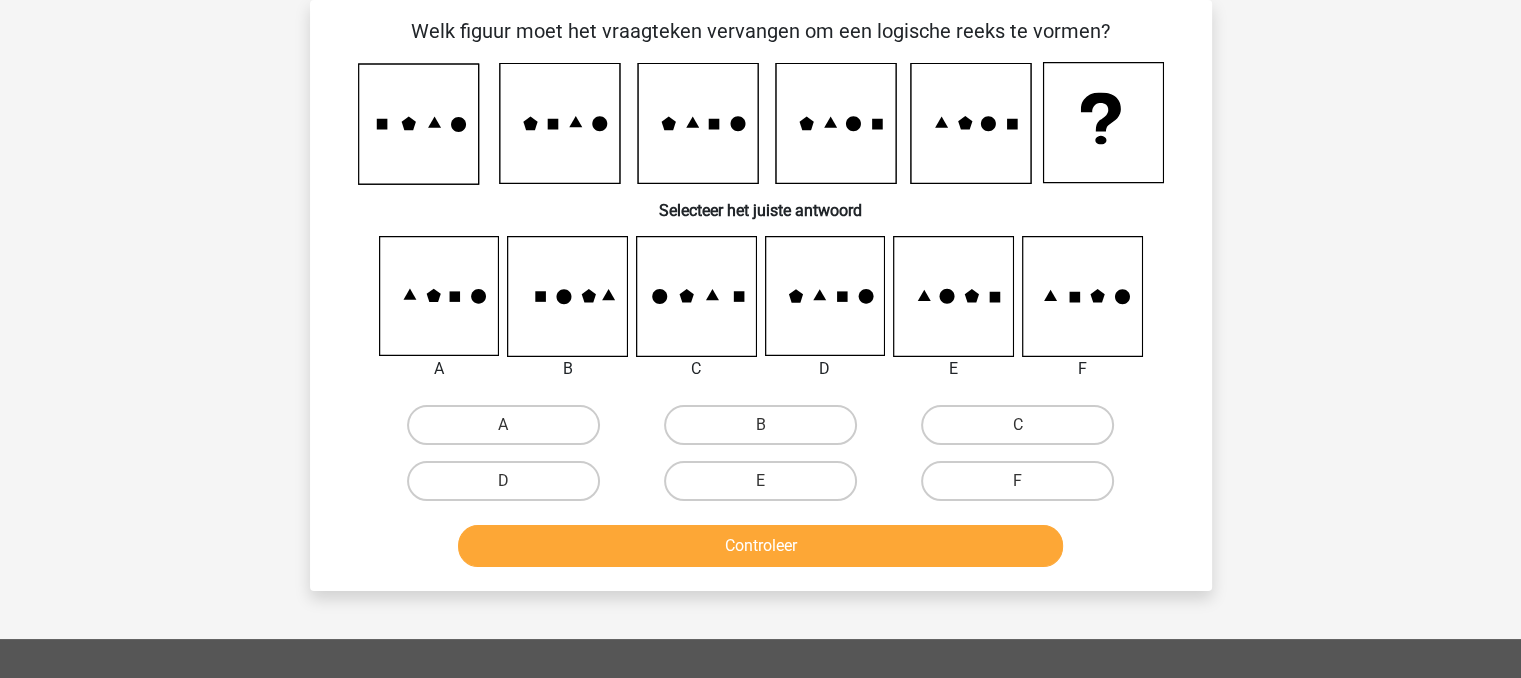 scroll, scrollTop: 92, scrollLeft: 0, axis: vertical 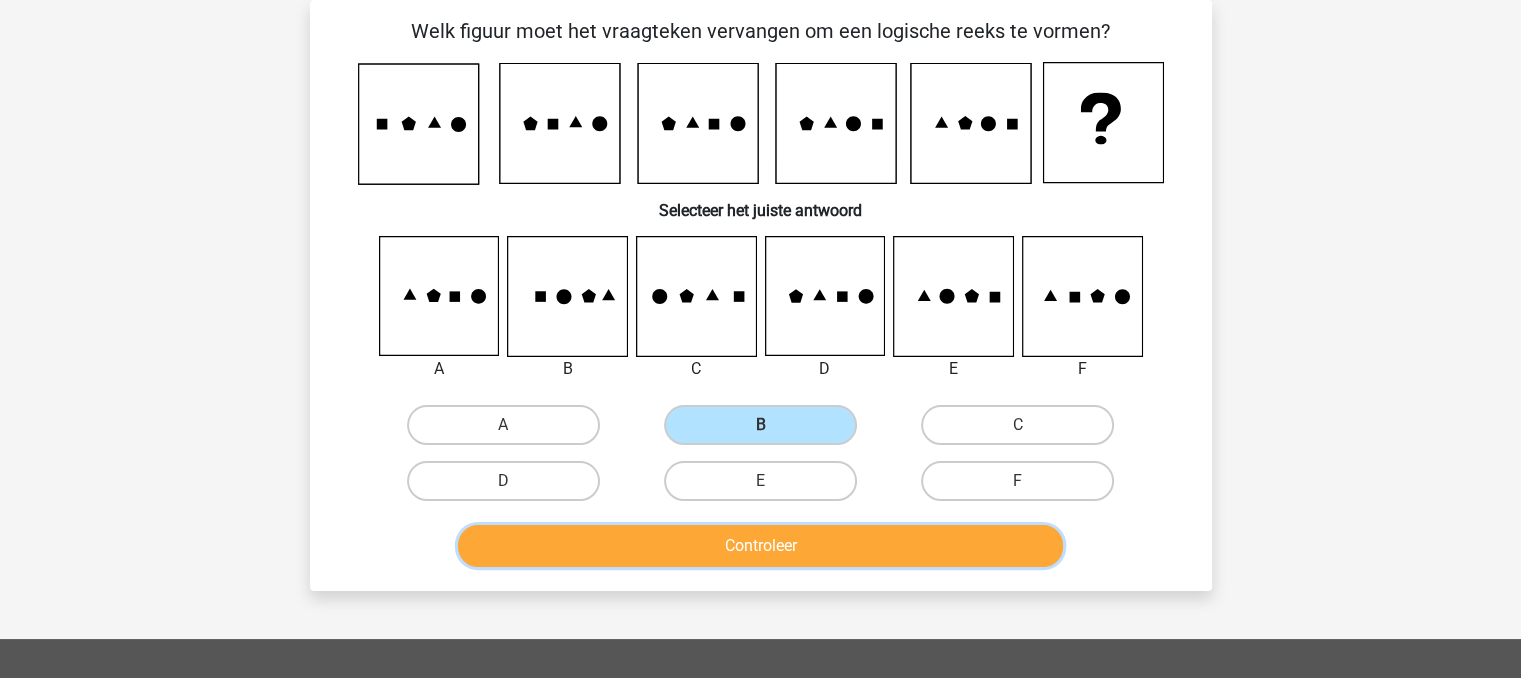 click on "Controleer" at bounding box center [760, 546] 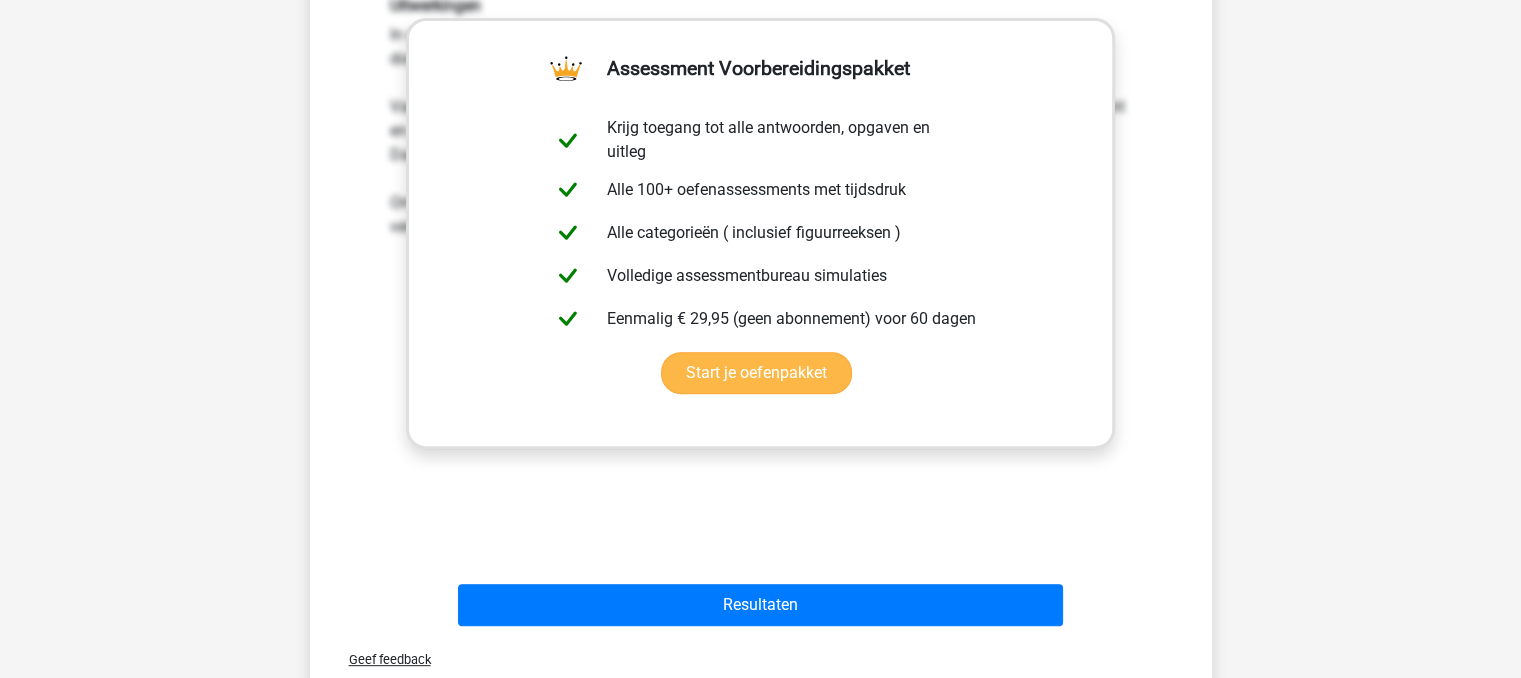 scroll, scrollTop: 792, scrollLeft: 0, axis: vertical 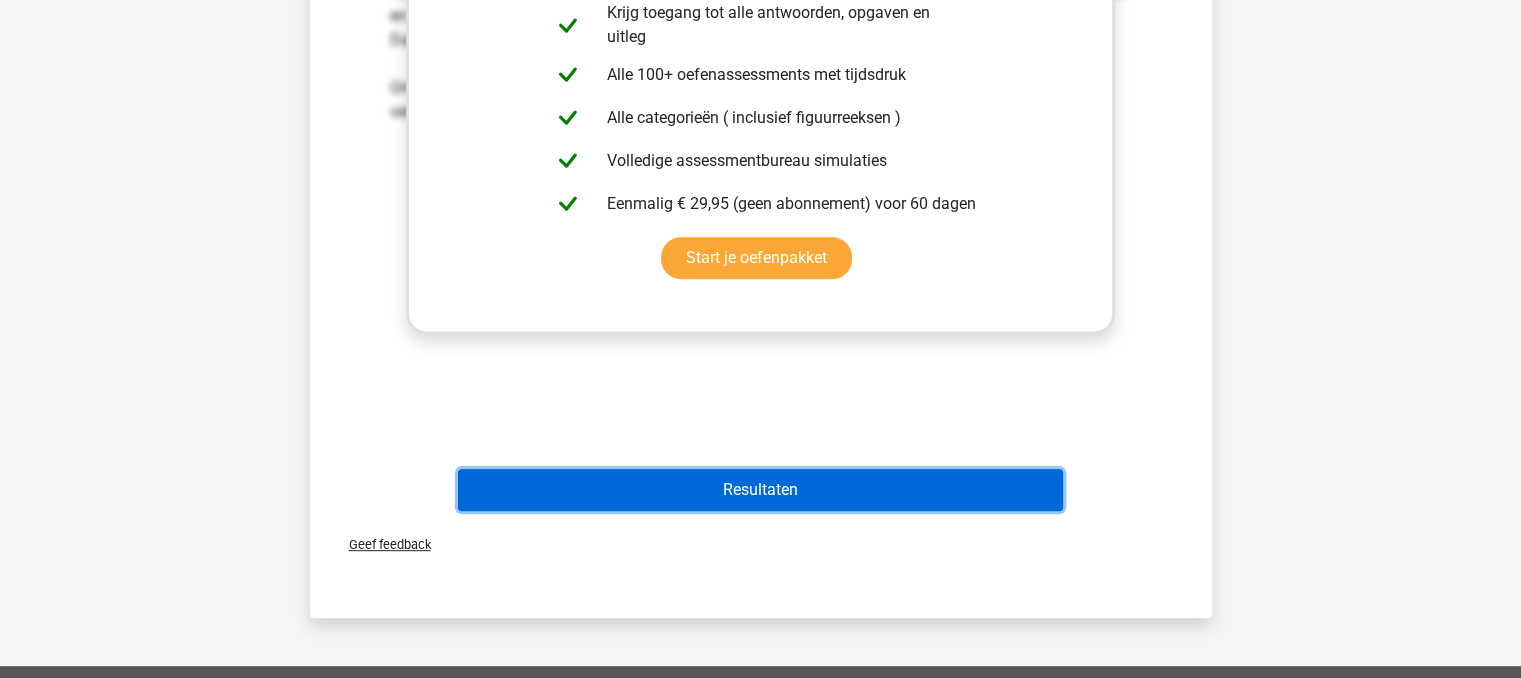 click on "Resultaten" at bounding box center (760, 490) 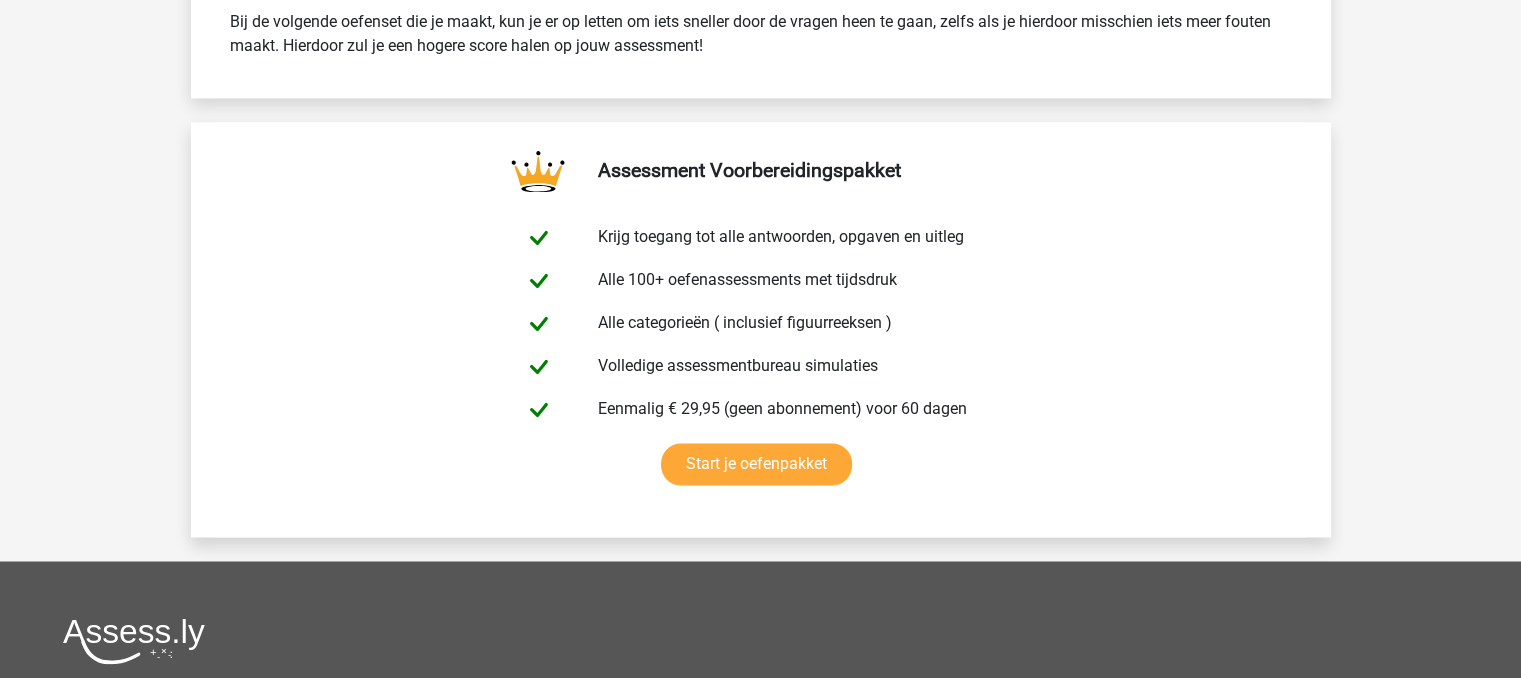 scroll, scrollTop: 2700, scrollLeft: 0, axis: vertical 